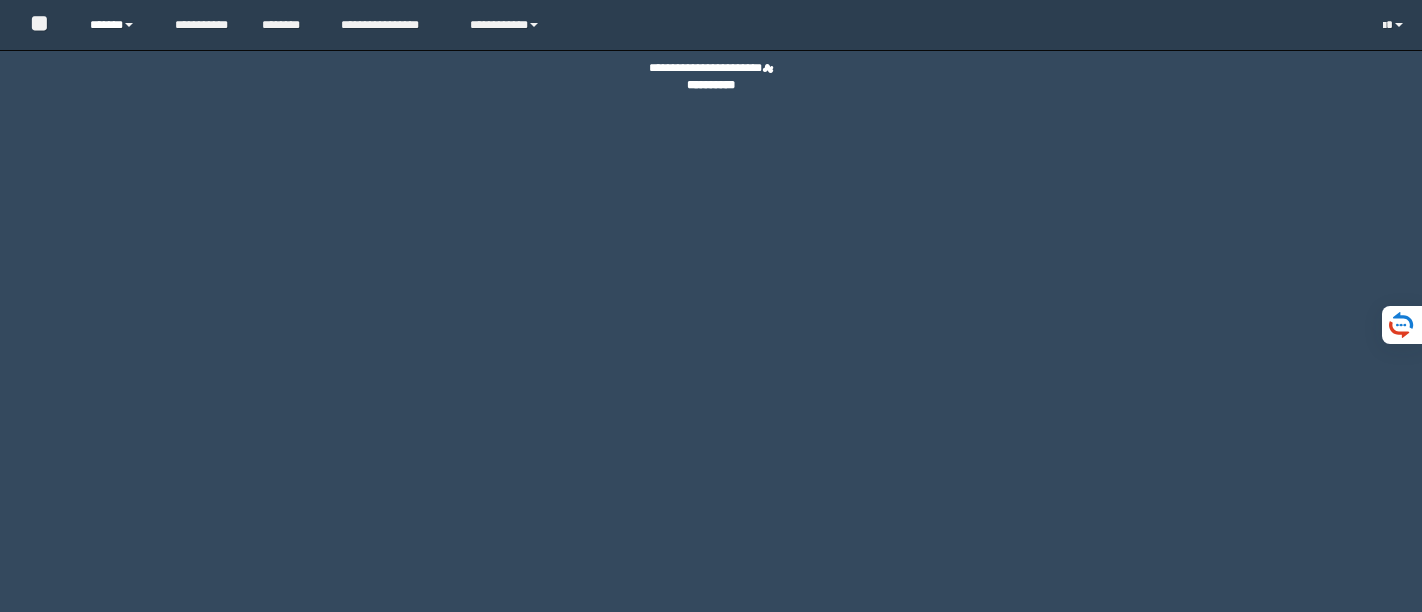 scroll, scrollTop: 0, scrollLeft: 0, axis: both 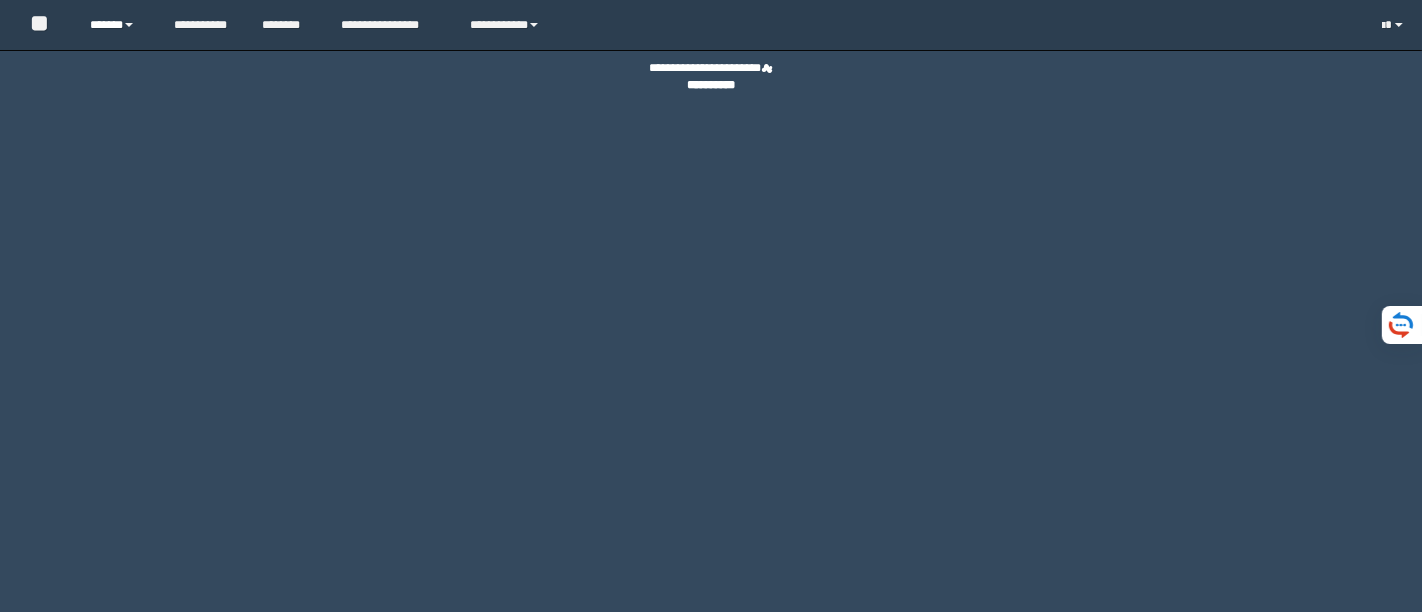 click on "******" at bounding box center [117, 25] 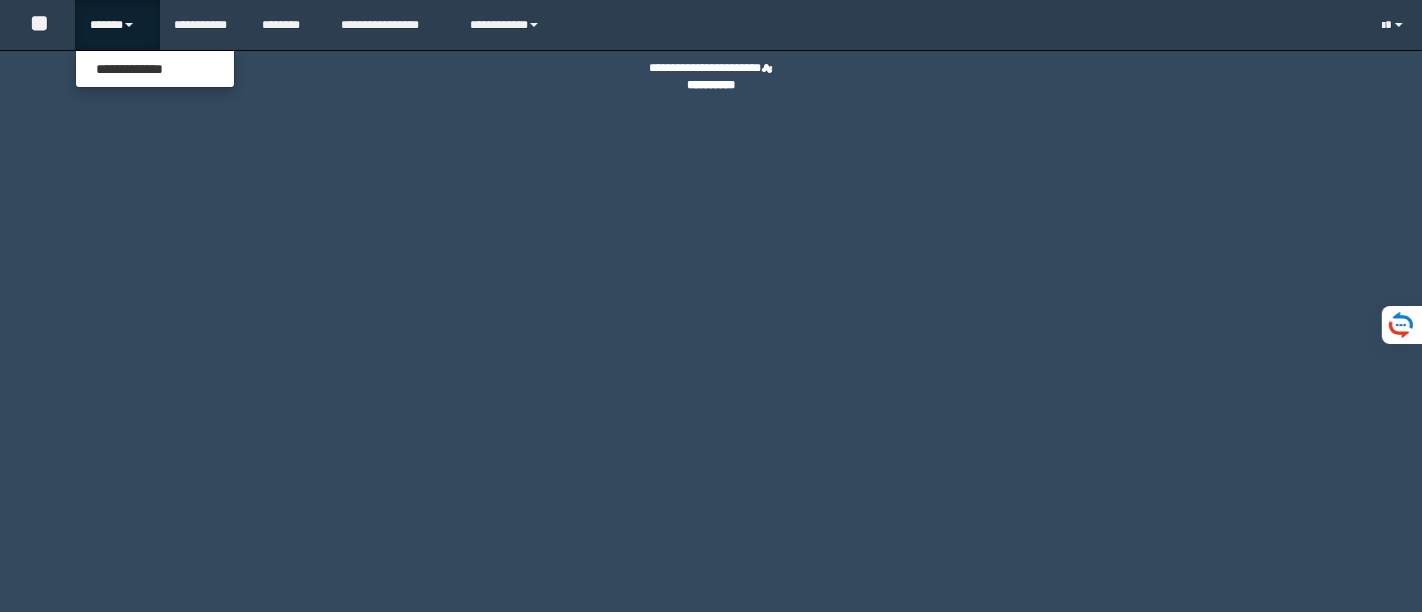 scroll, scrollTop: 0, scrollLeft: 0, axis: both 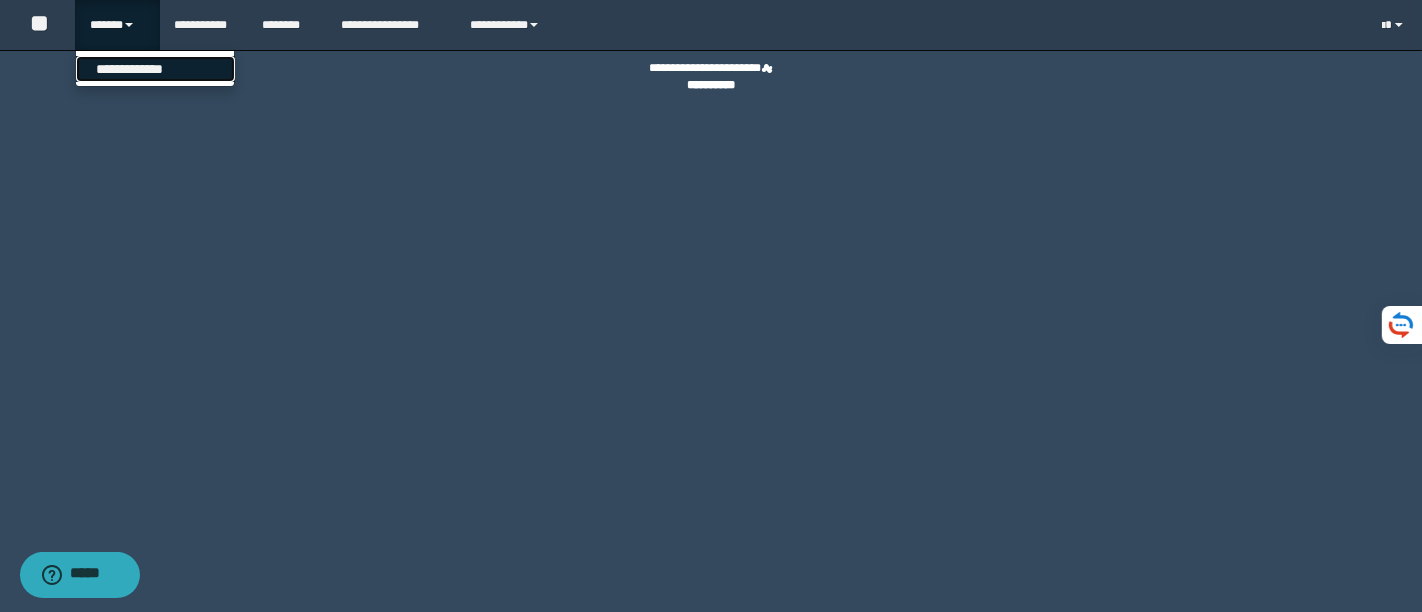 click on "**********" at bounding box center (155, 69) 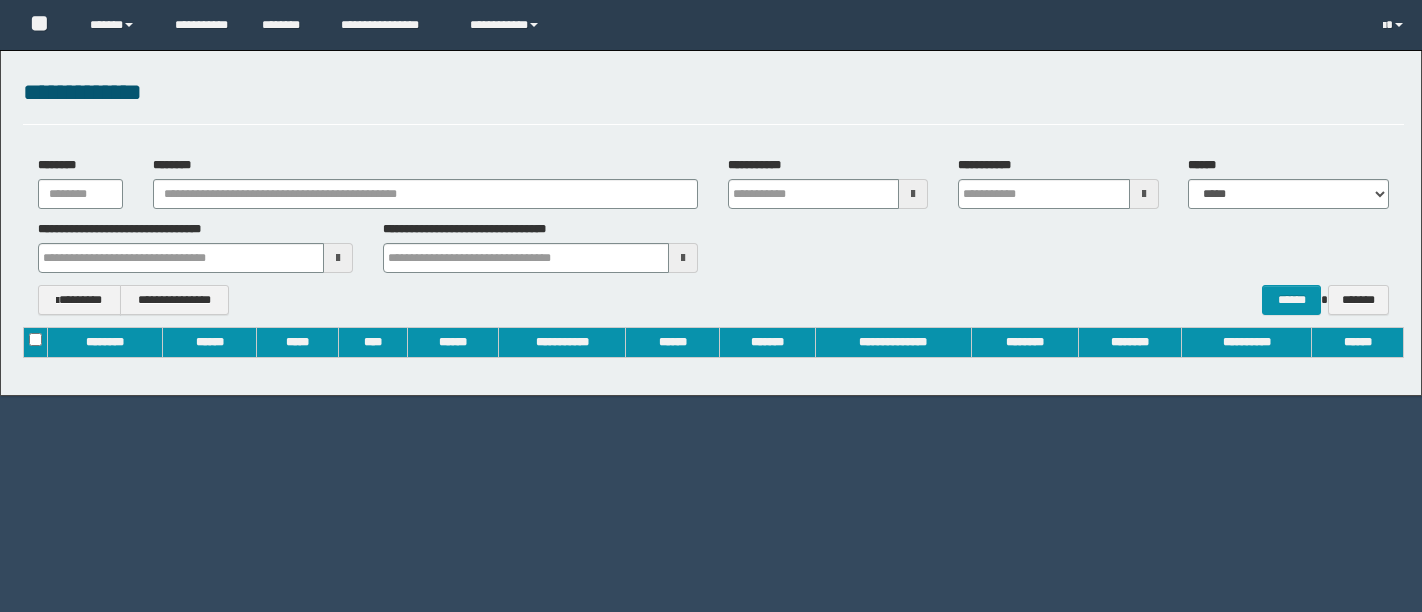 scroll, scrollTop: 0, scrollLeft: 0, axis: both 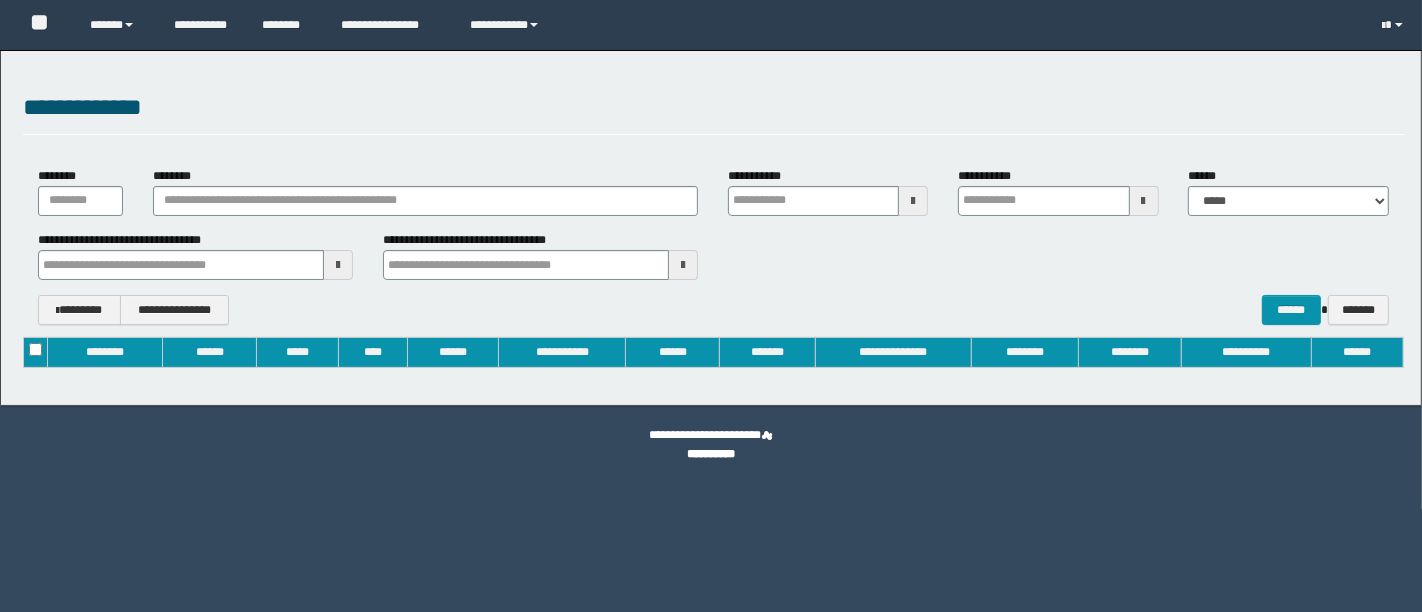 type on "**********" 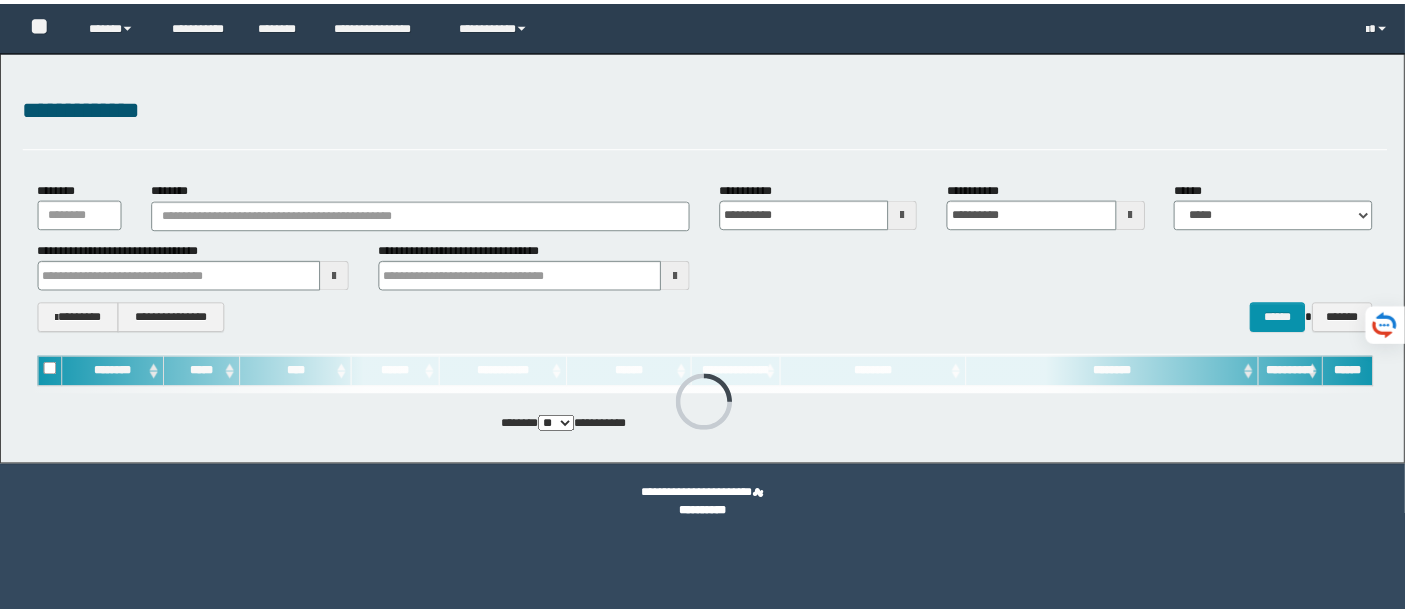 scroll, scrollTop: 0, scrollLeft: 0, axis: both 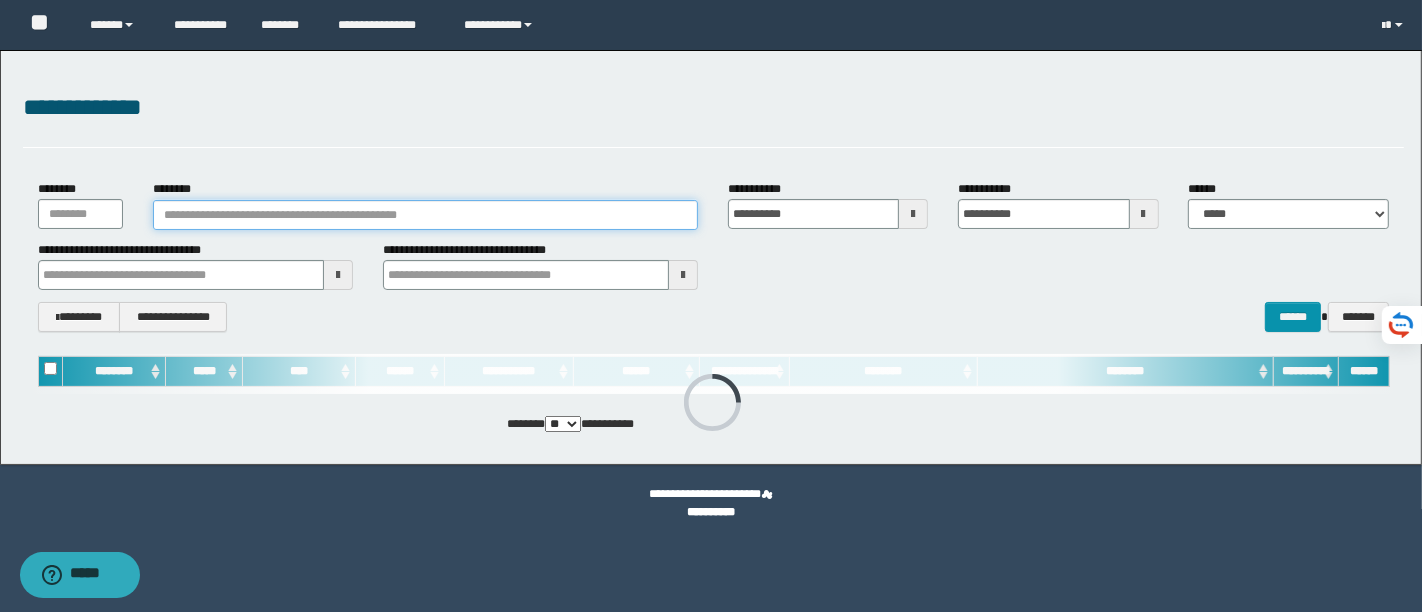 drag, startPoint x: 181, startPoint y: 183, endPoint x: 170, endPoint y: 218, distance: 36.687874 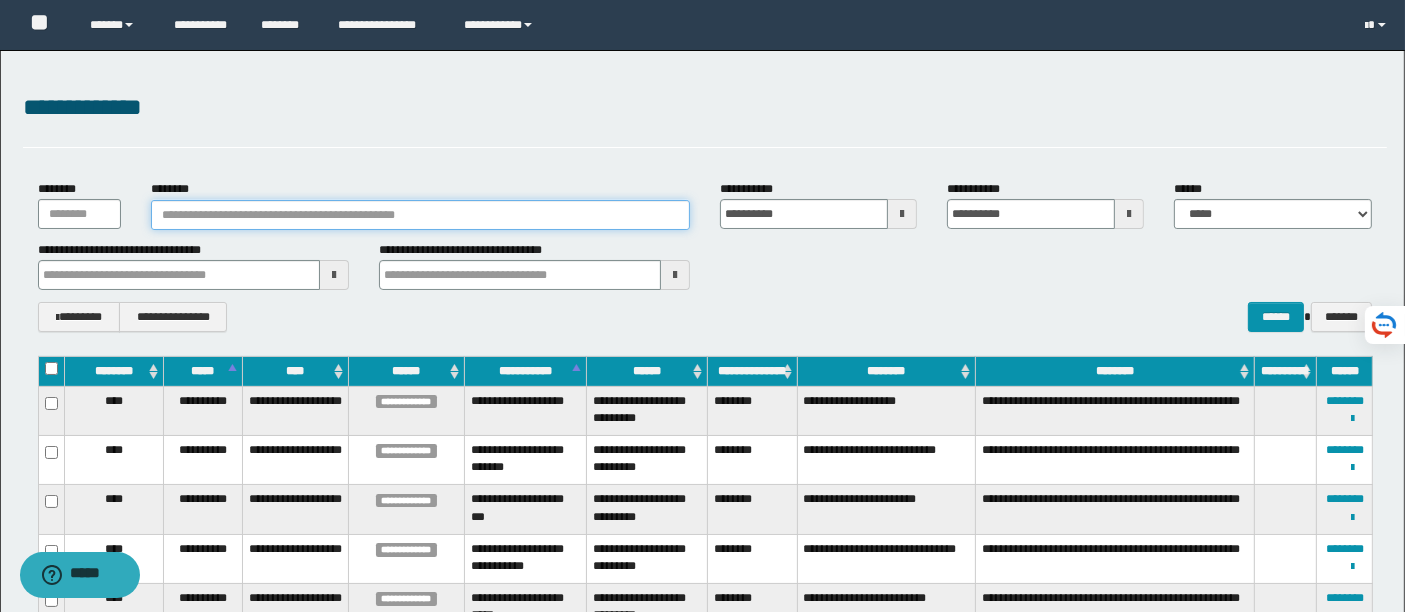 paste on "********" 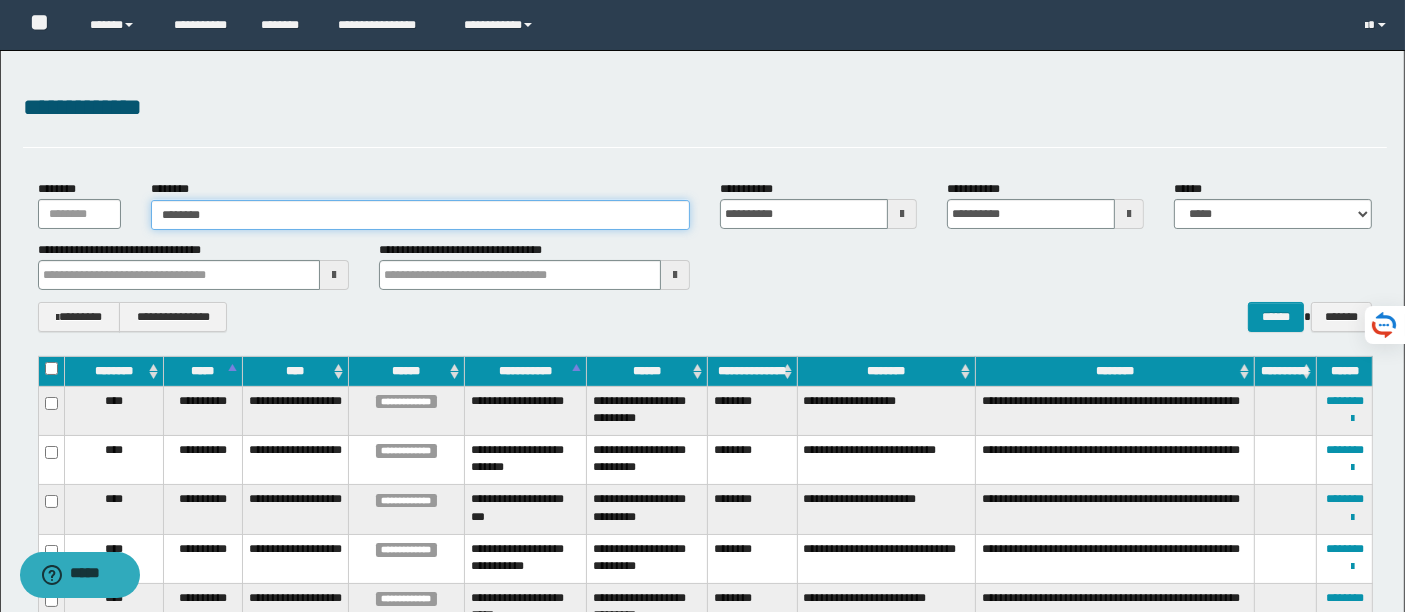 type on "********" 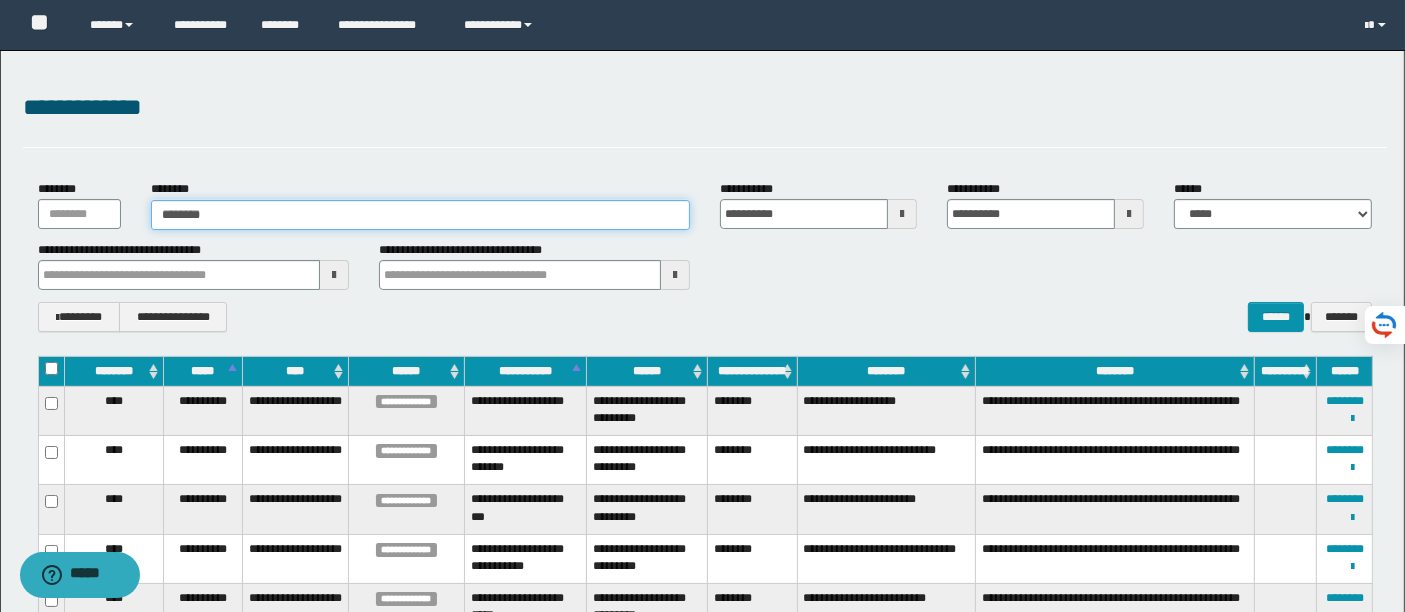 type 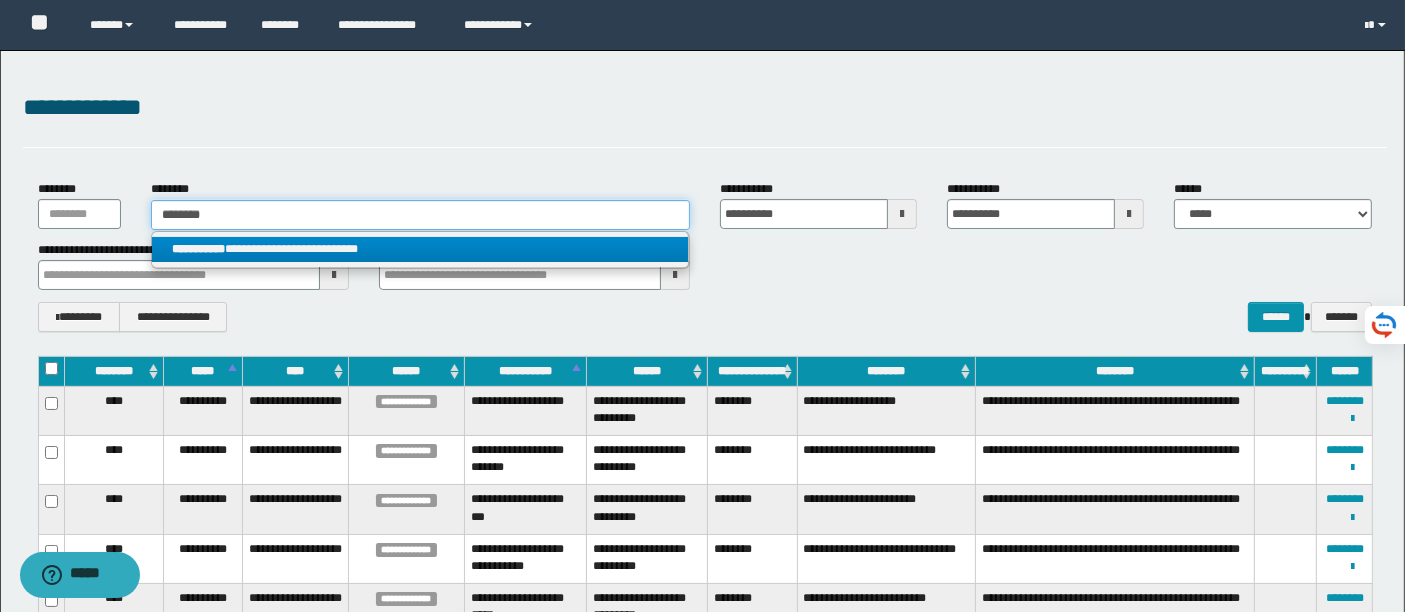 type on "********" 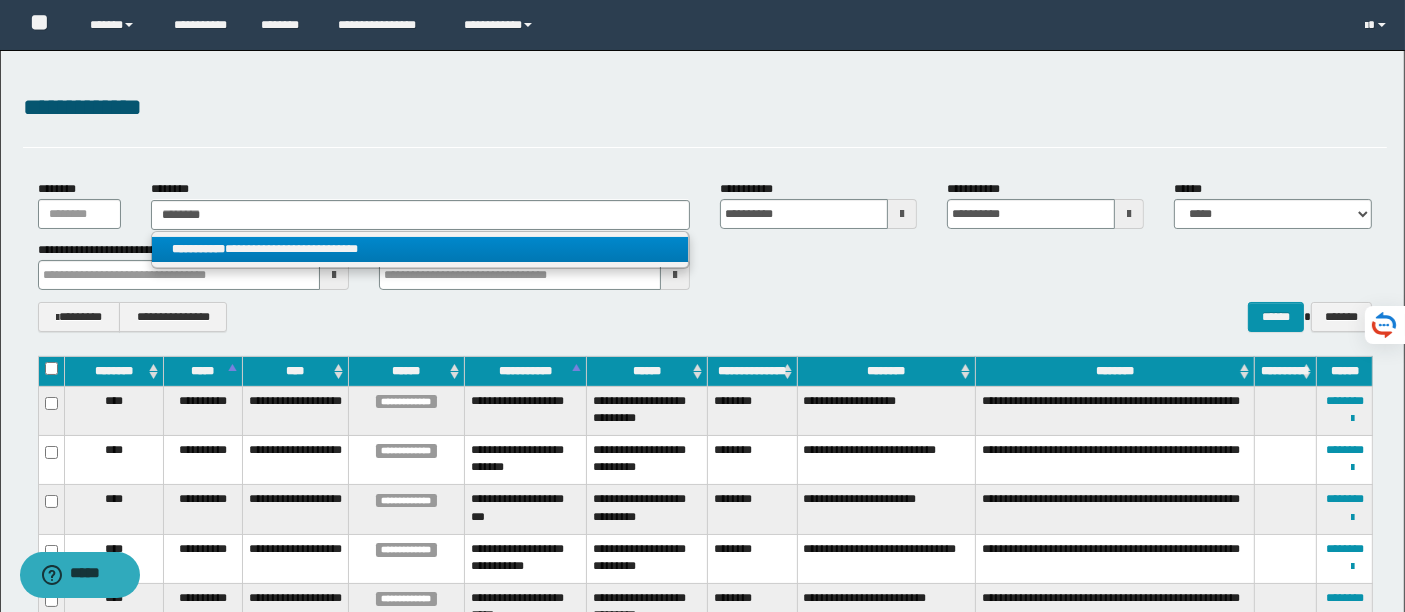 click on "**********" at bounding box center (420, 249) 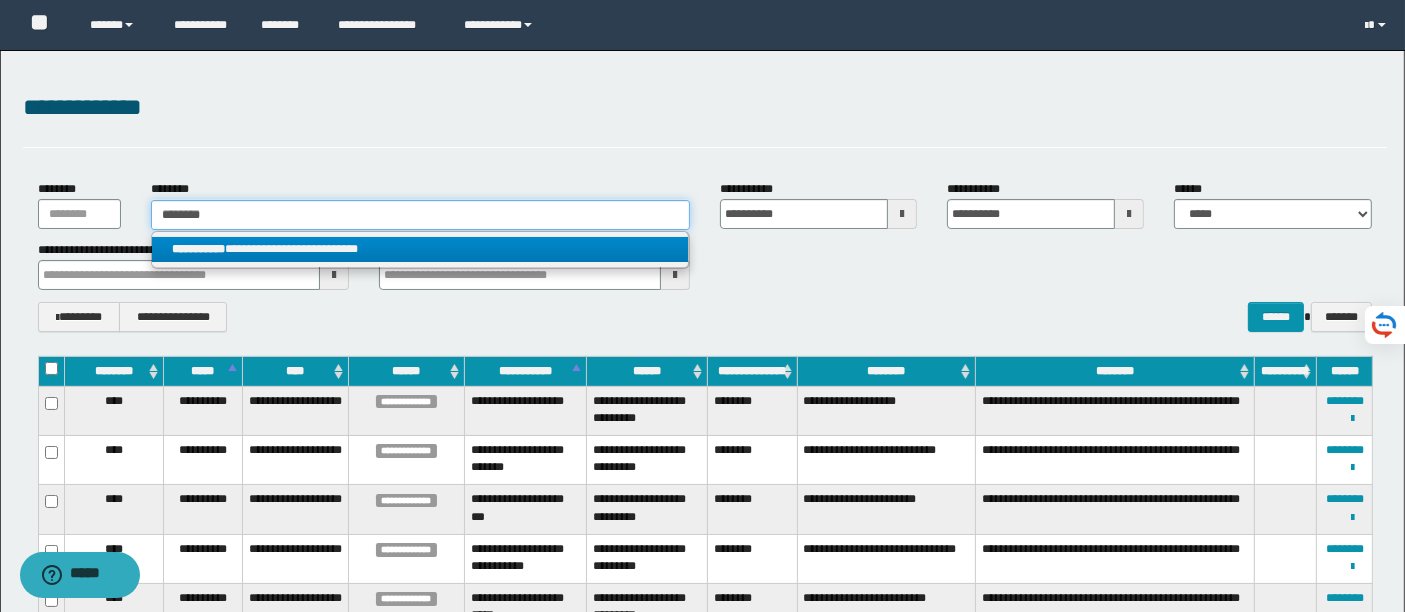 type 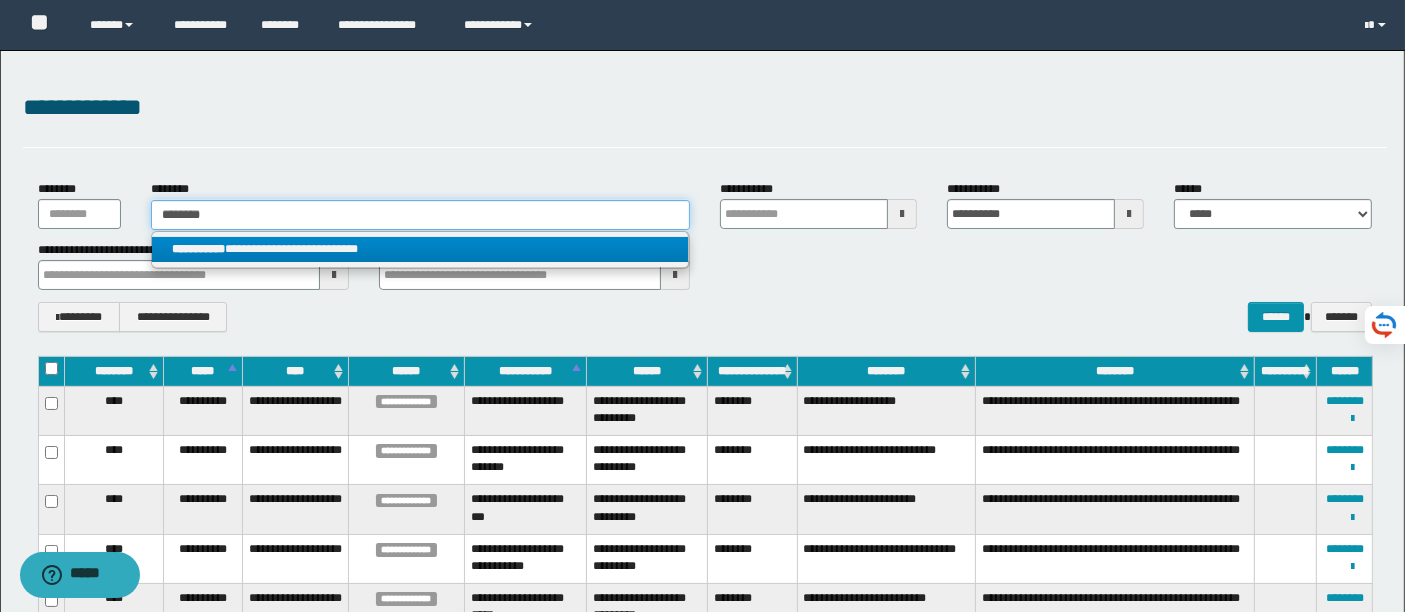 type 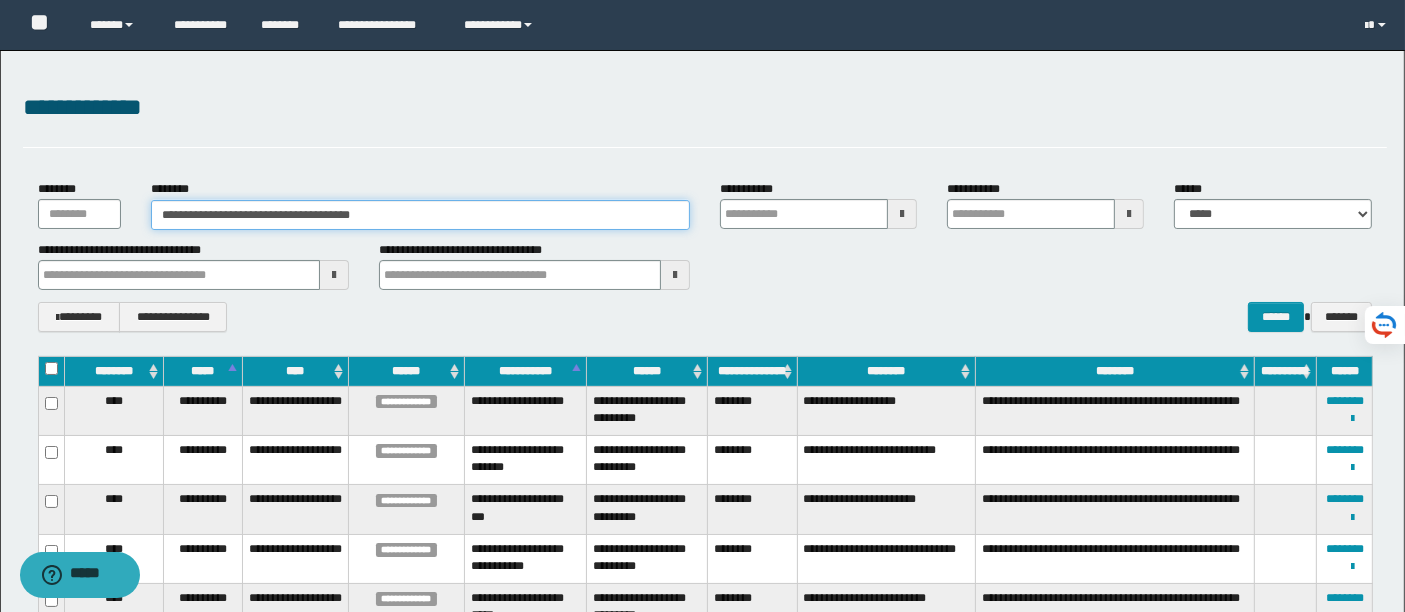 type 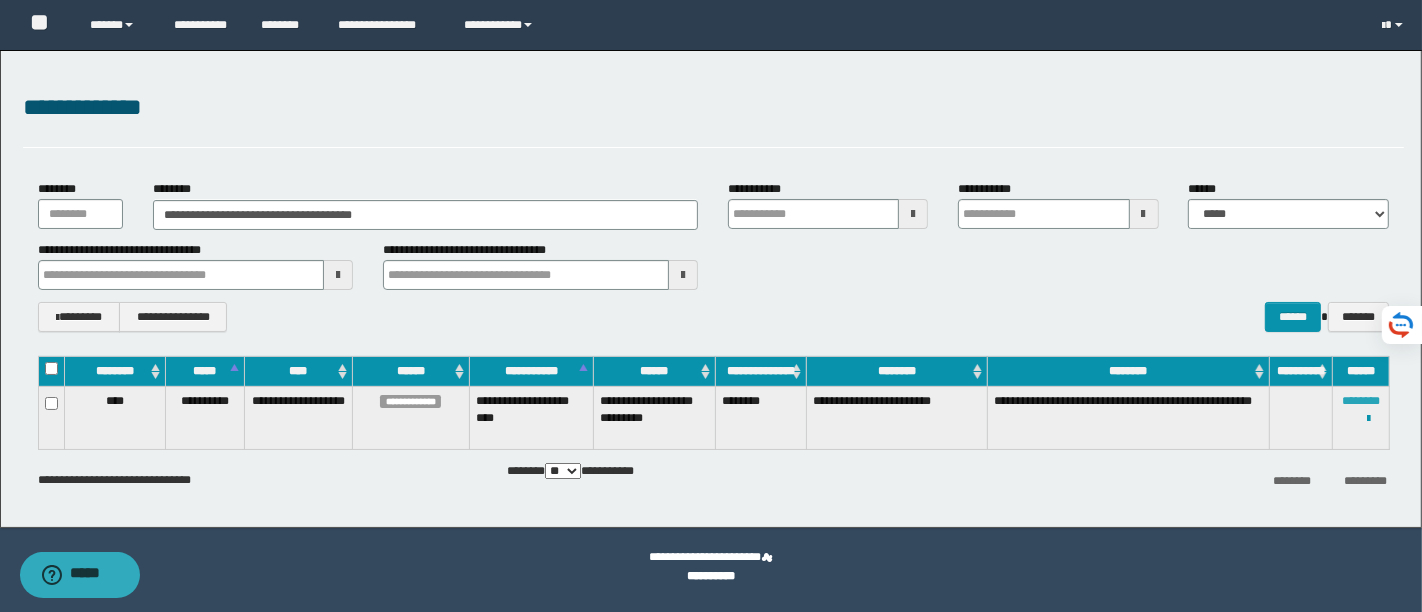 click on "********" at bounding box center [1361, 401] 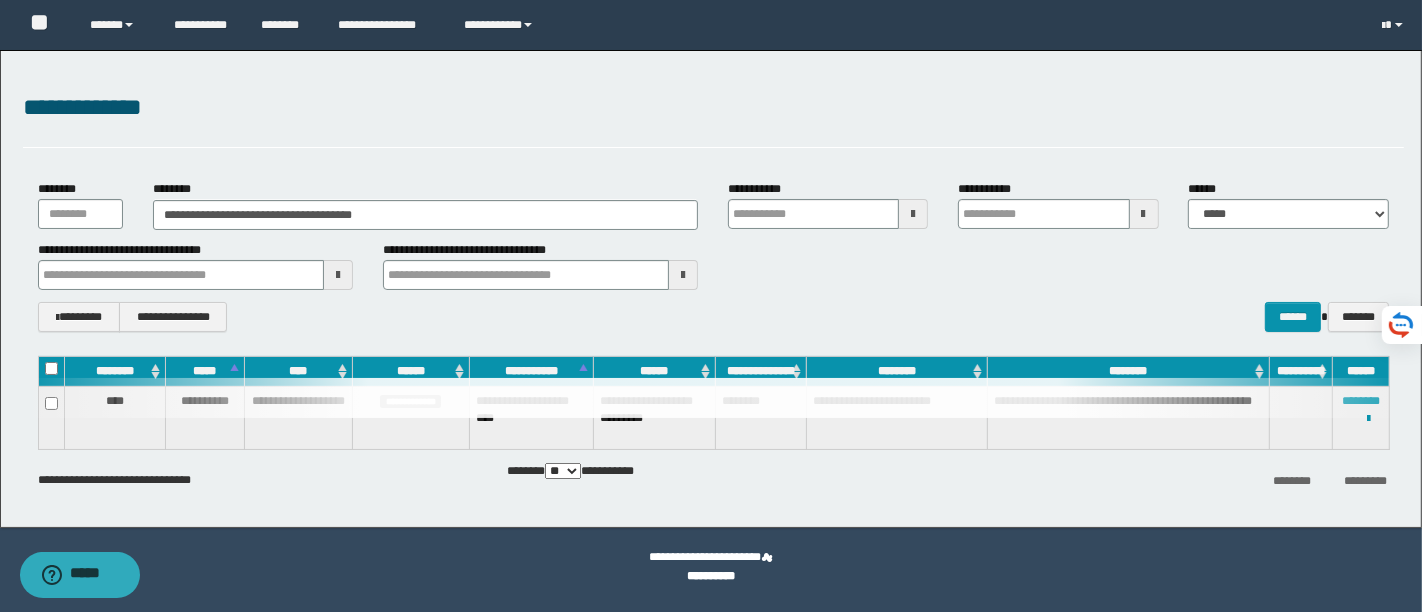 type 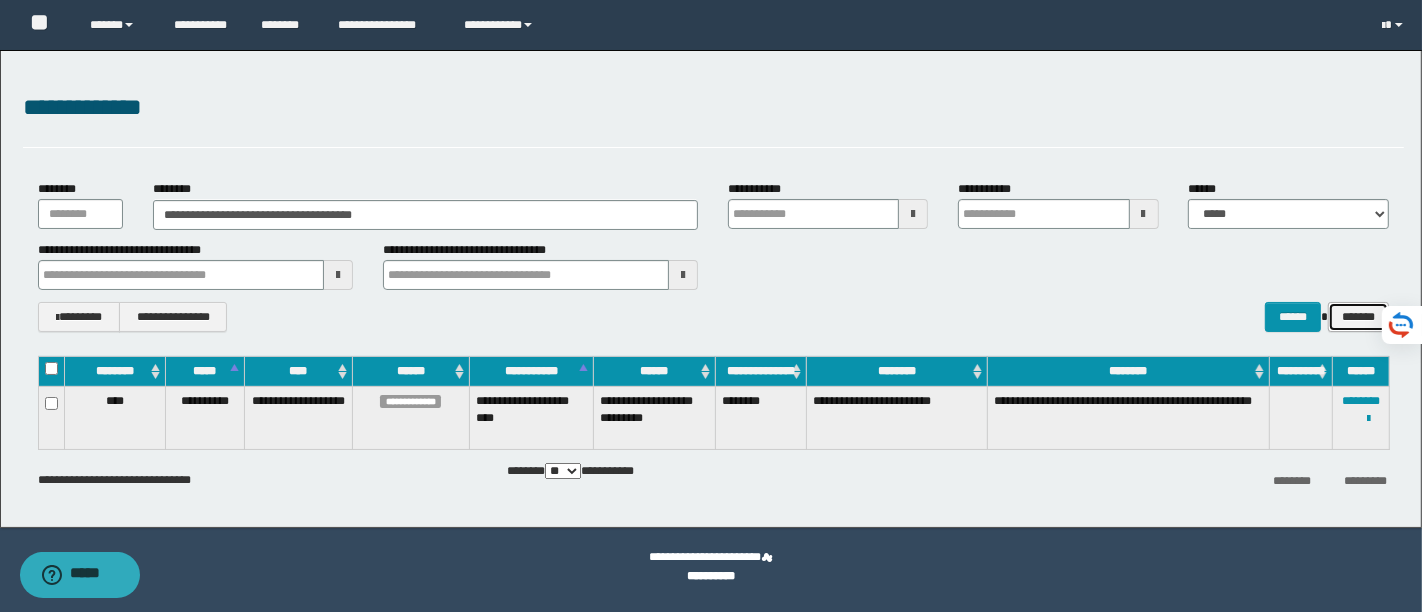 click on "*******" at bounding box center [1358, 316] 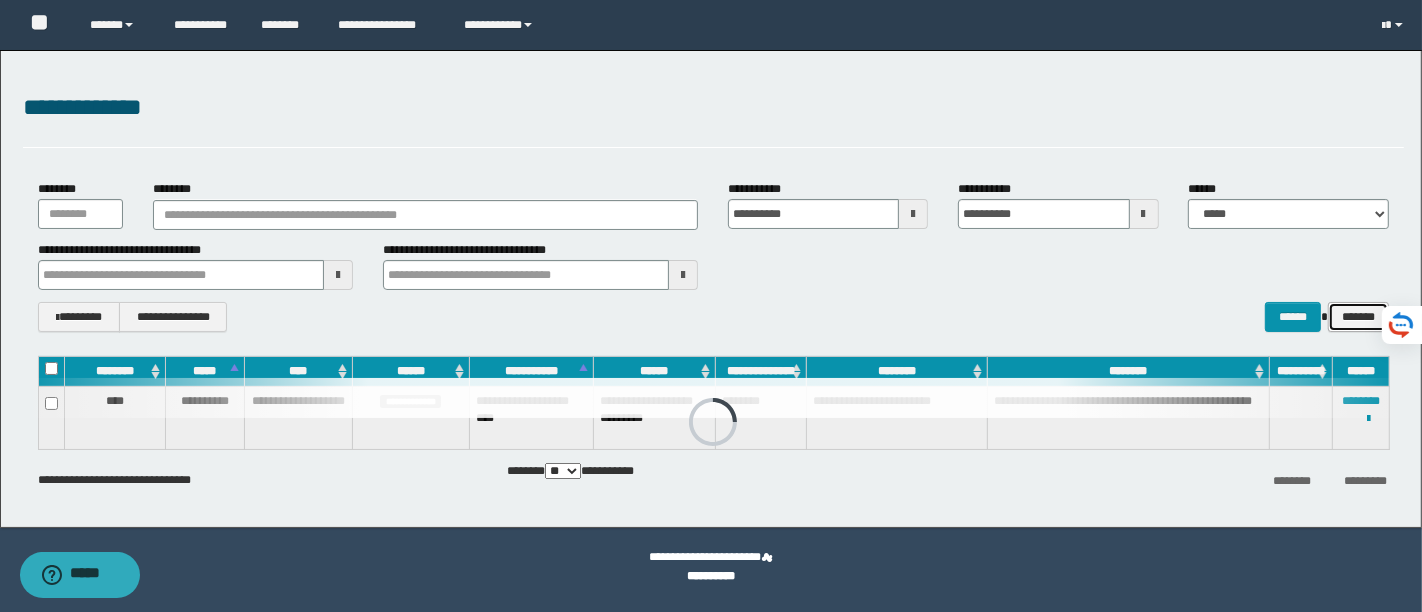 type 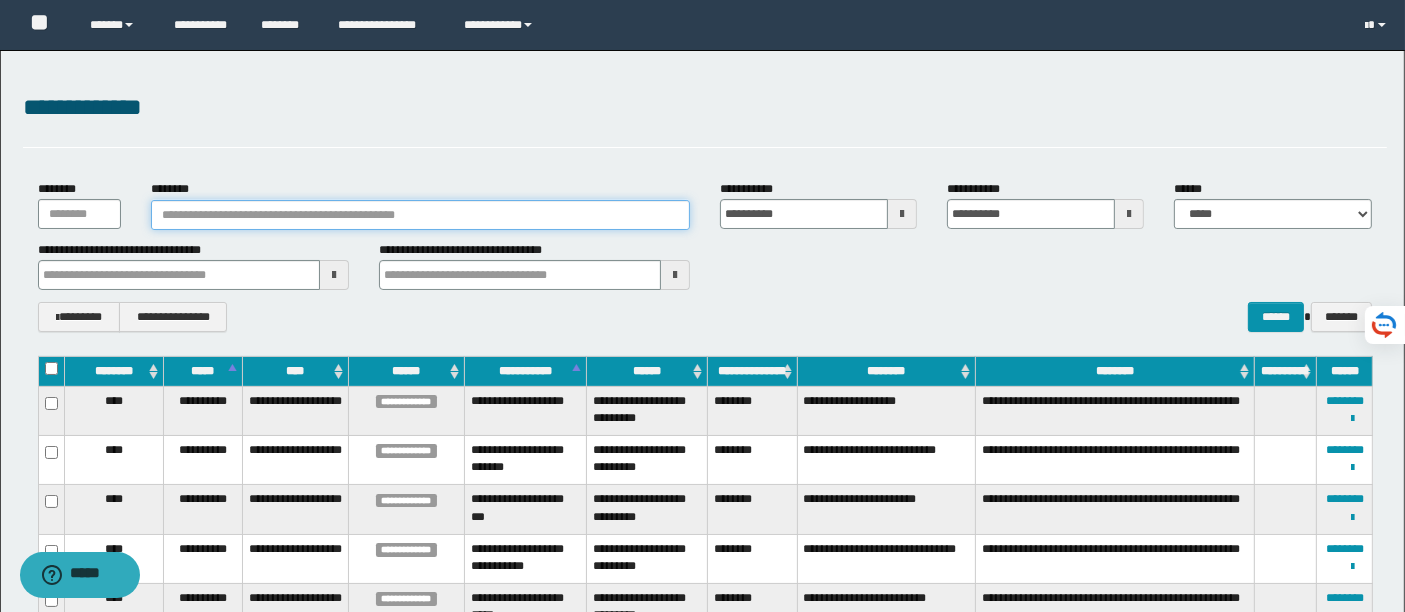 paste on "********" 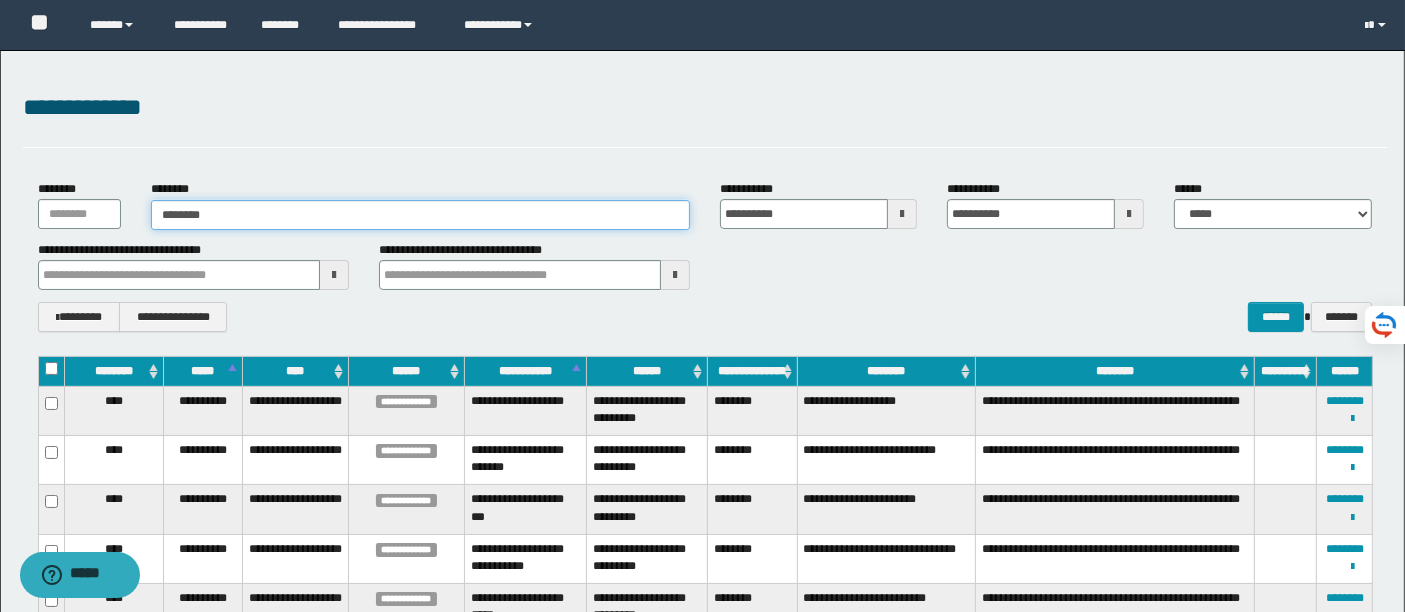 type on "********" 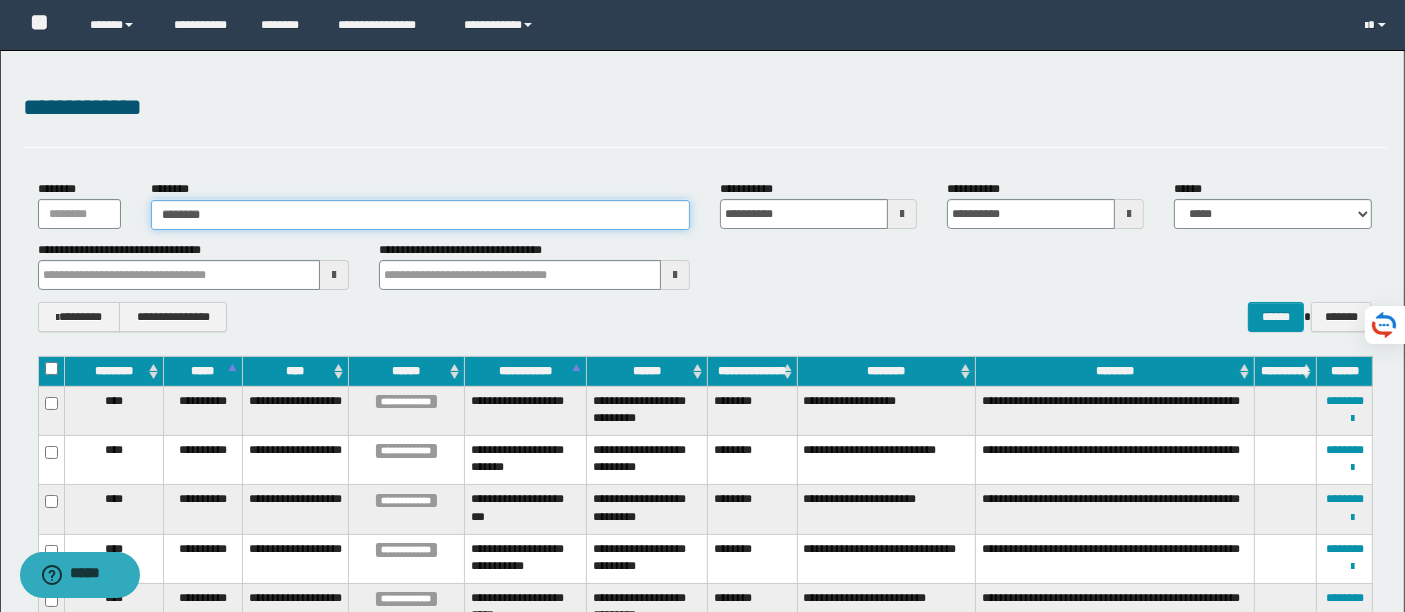 type 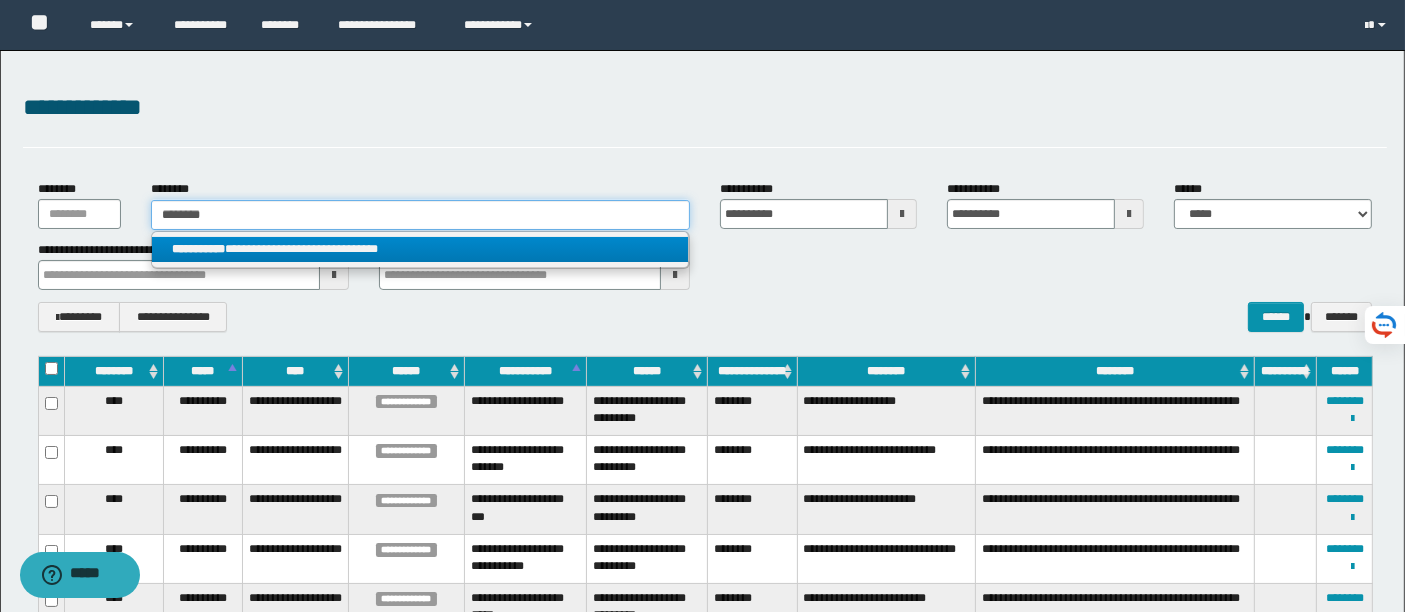 type on "********" 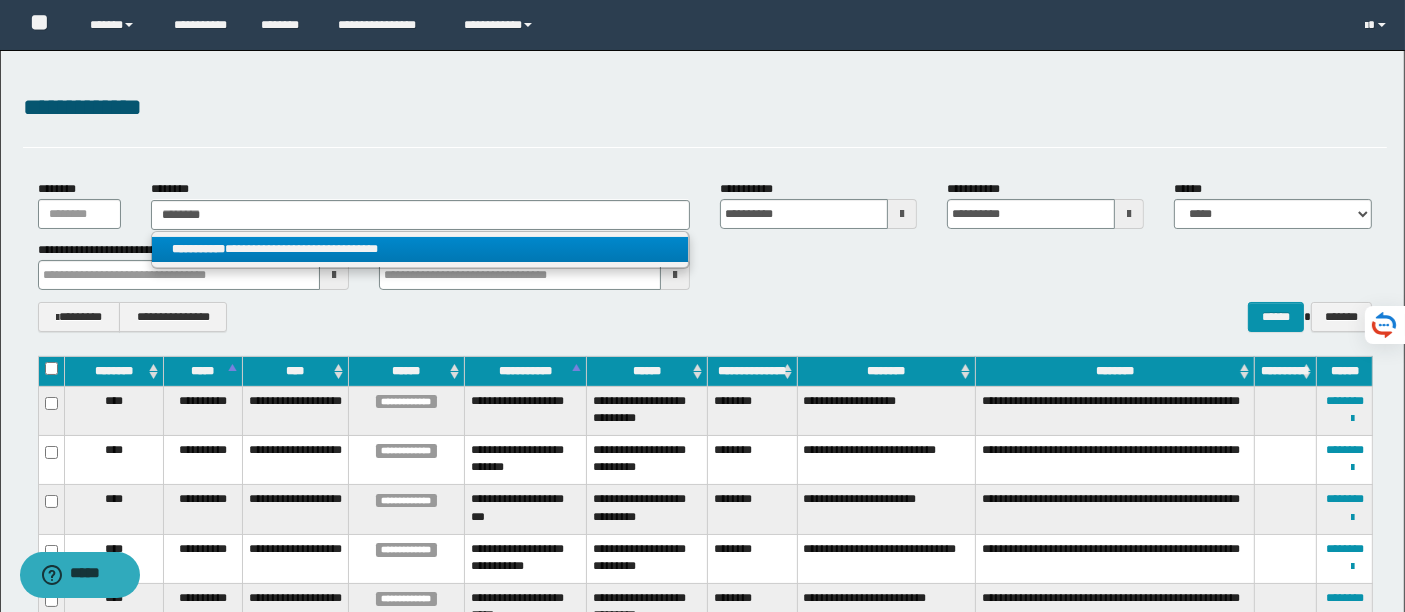 click on "**********" at bounding box center (420, 249) 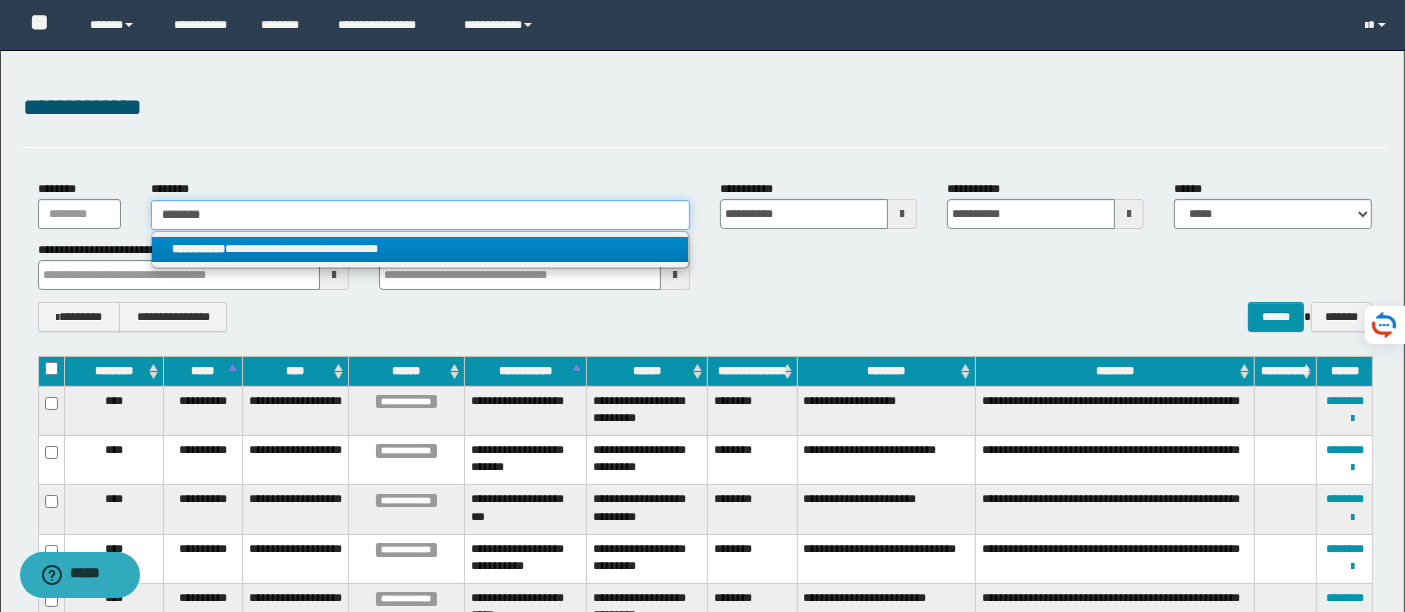 type 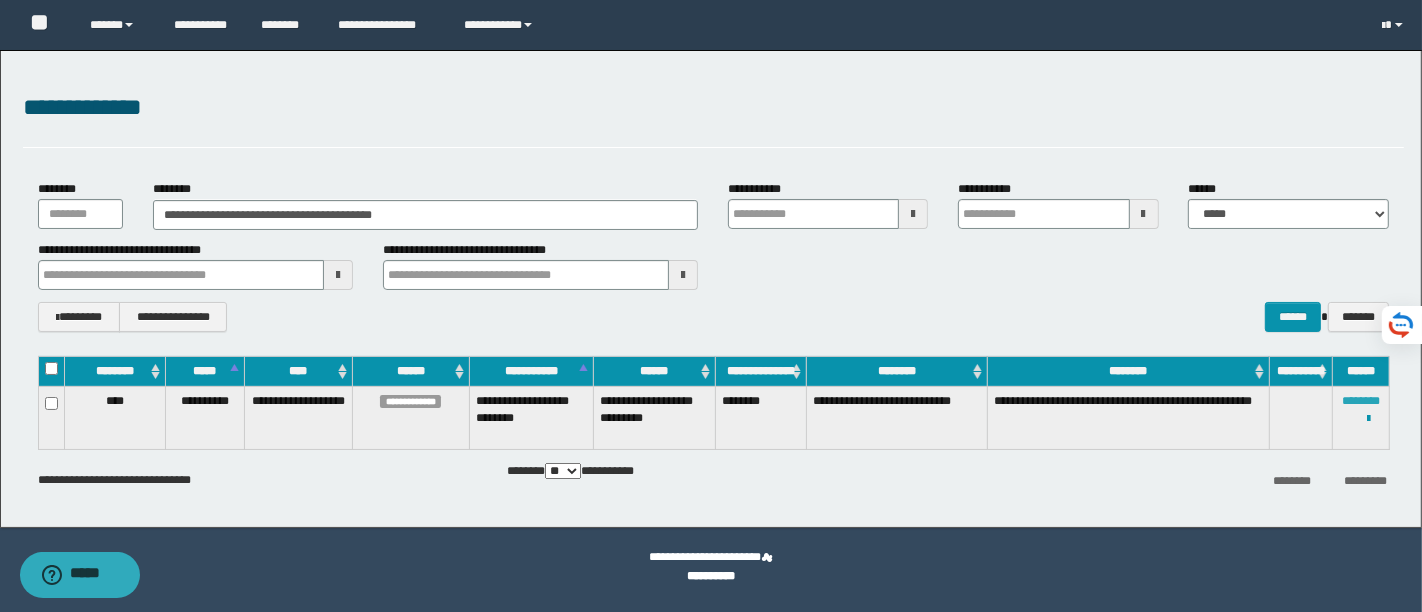 click on "********" at bounding box center [1361, 401] 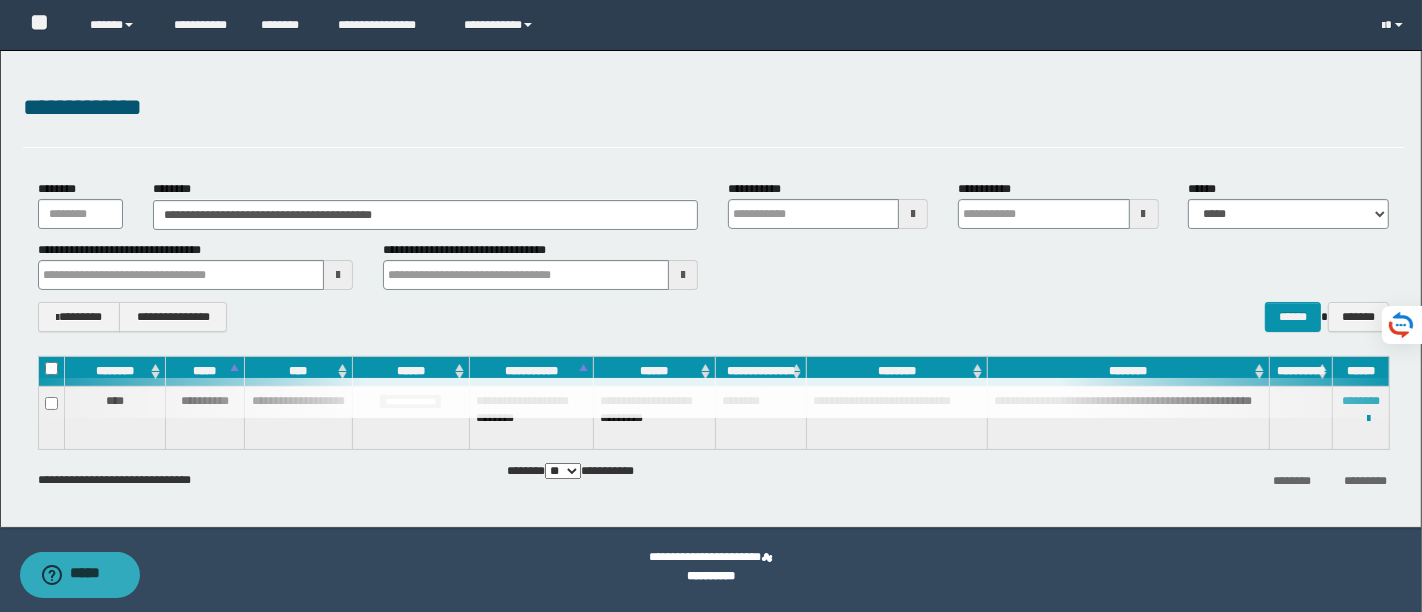 type 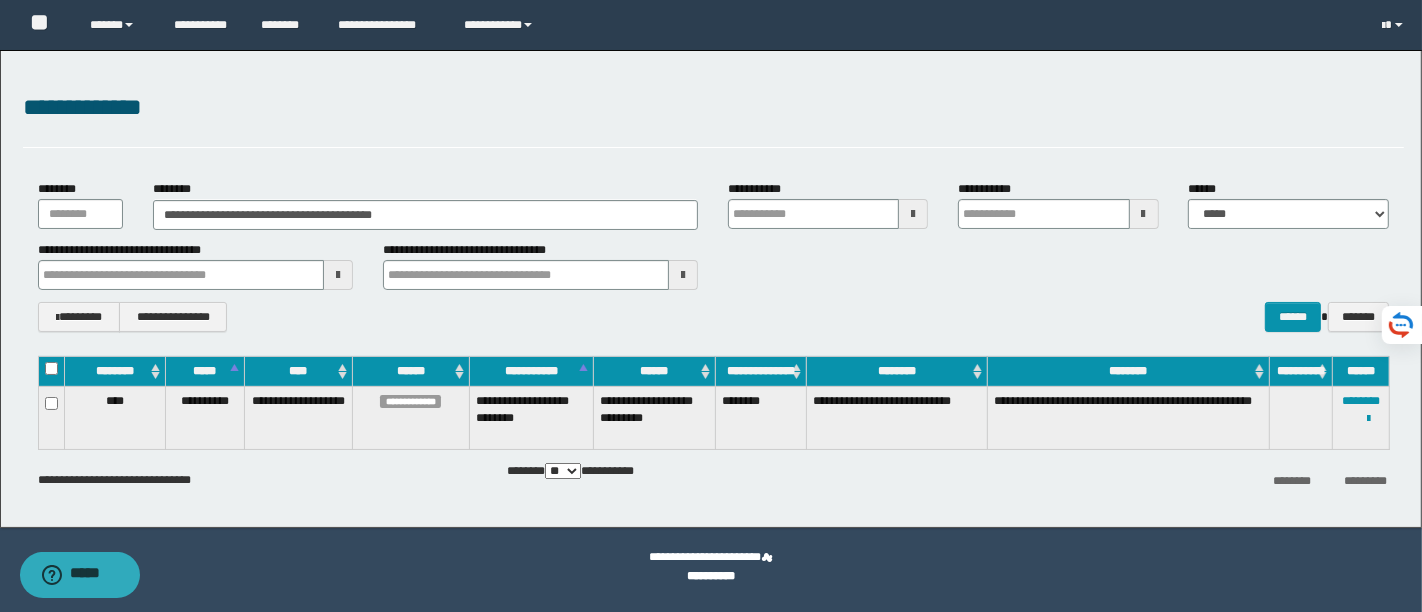 type 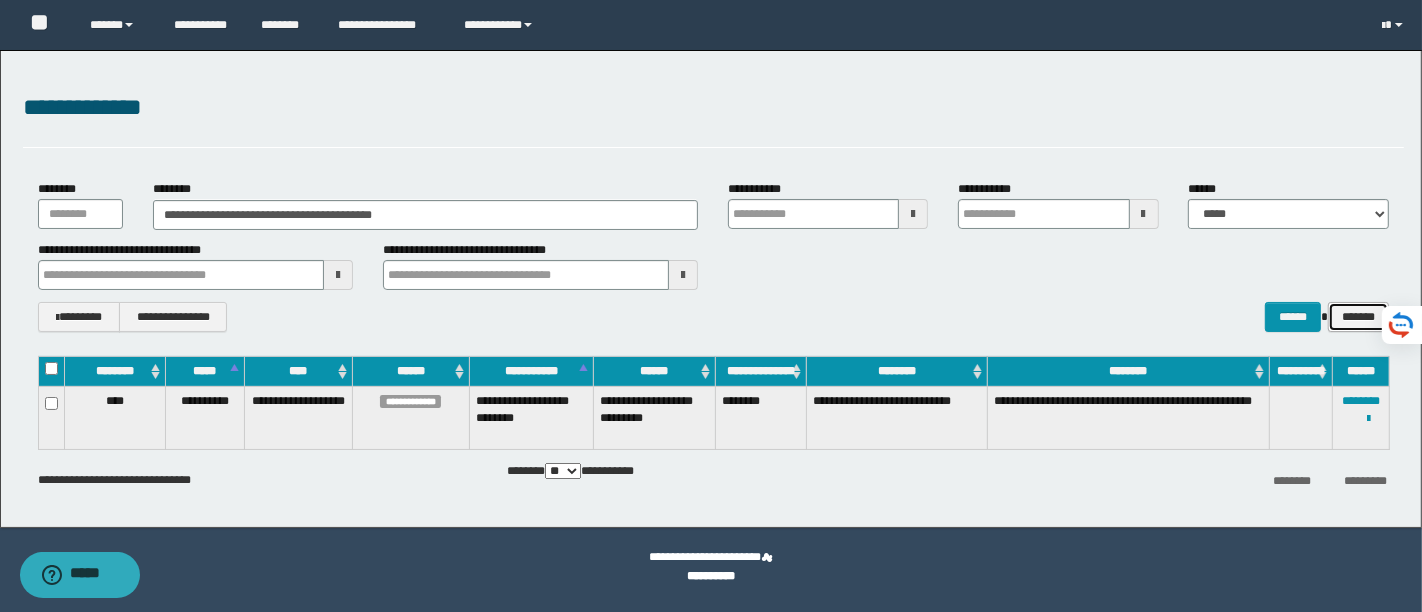 click on "*******" at bounding box center [1358, 316] 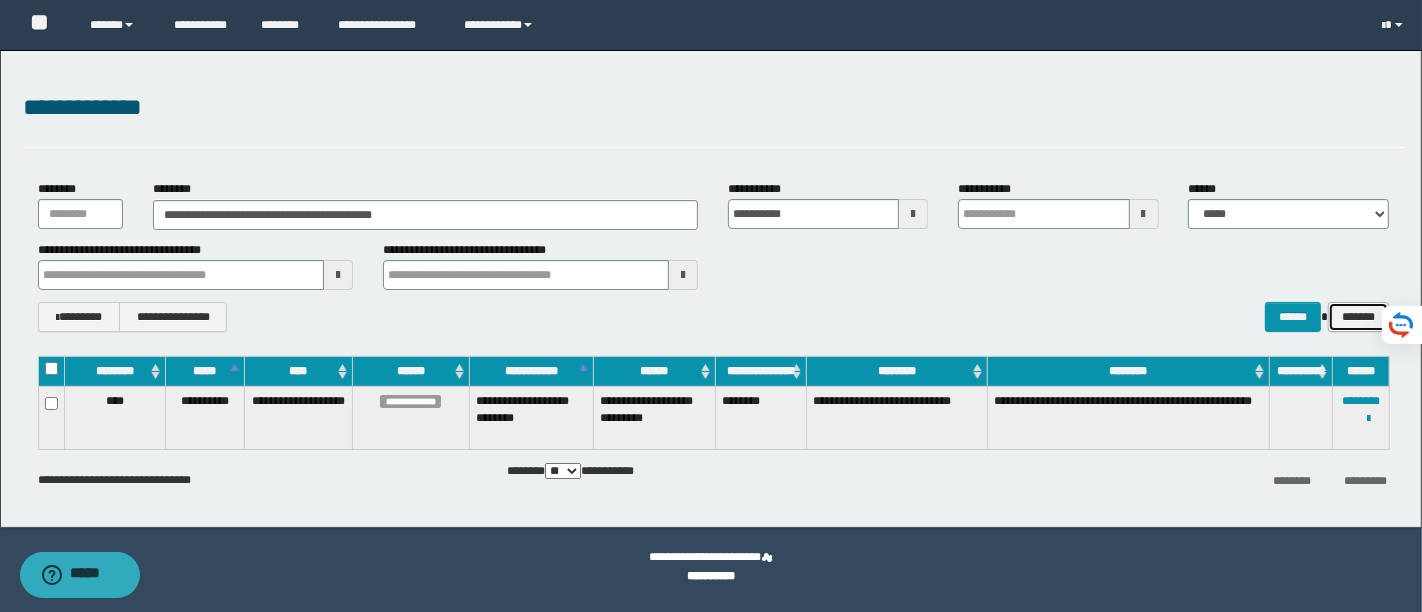 type on "**********" 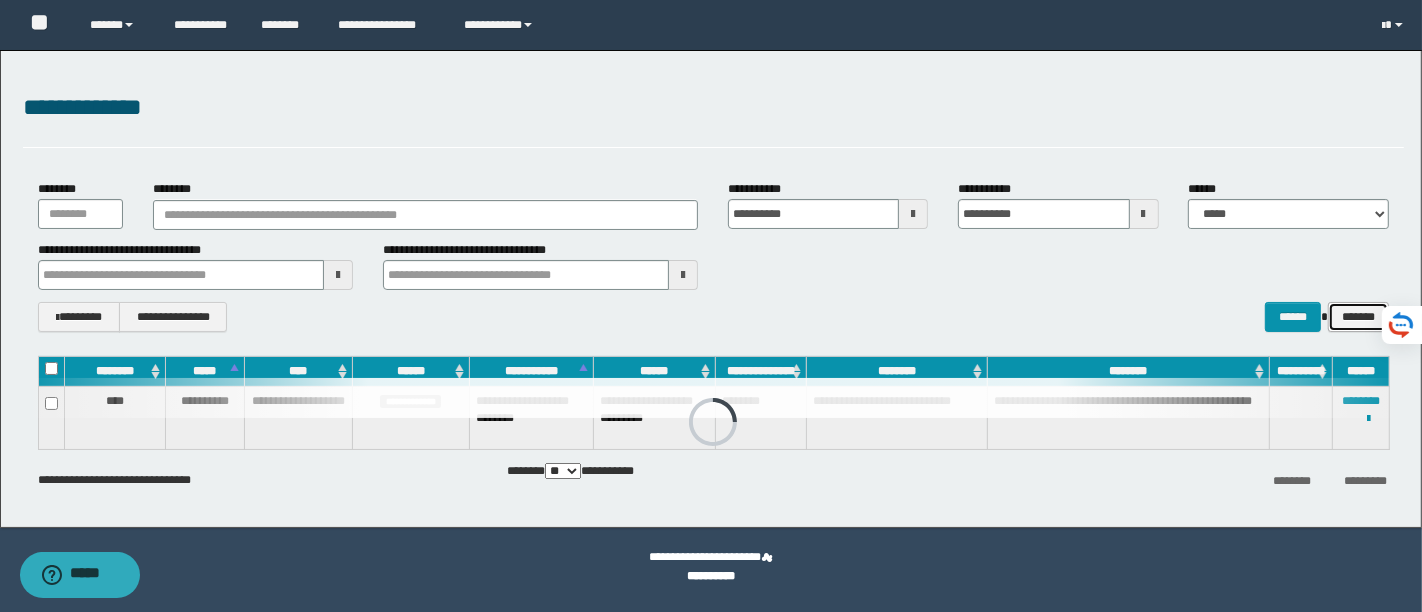type 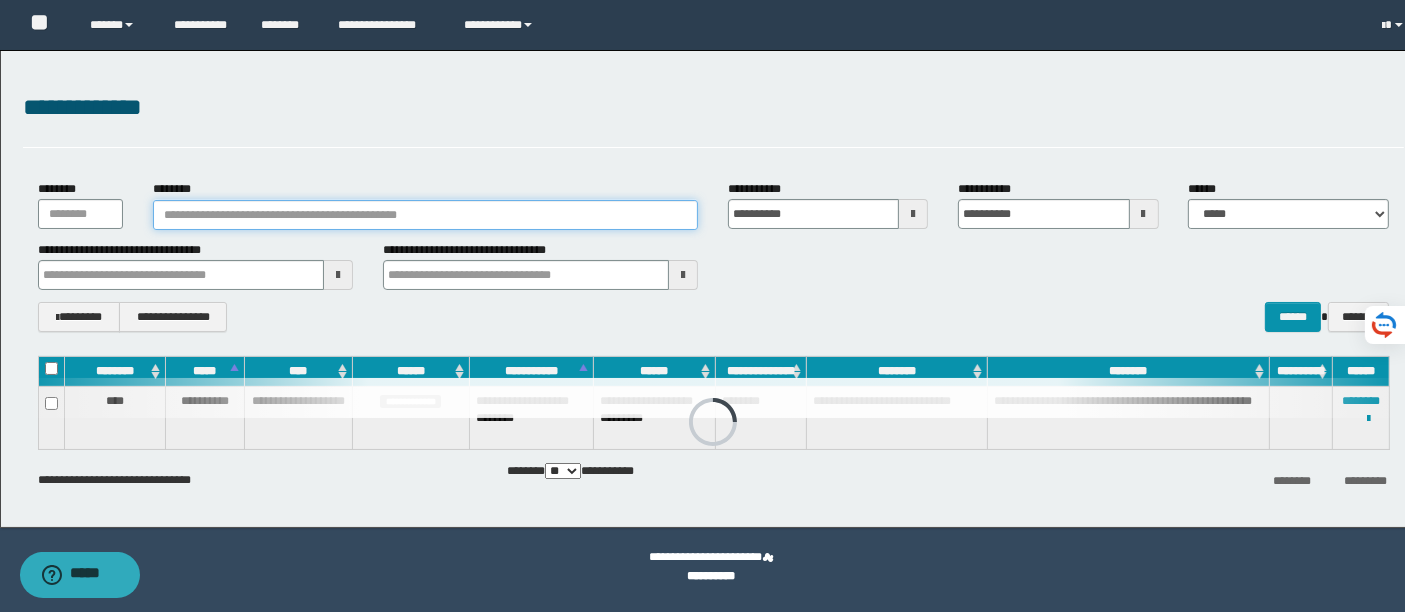 paste on "********" 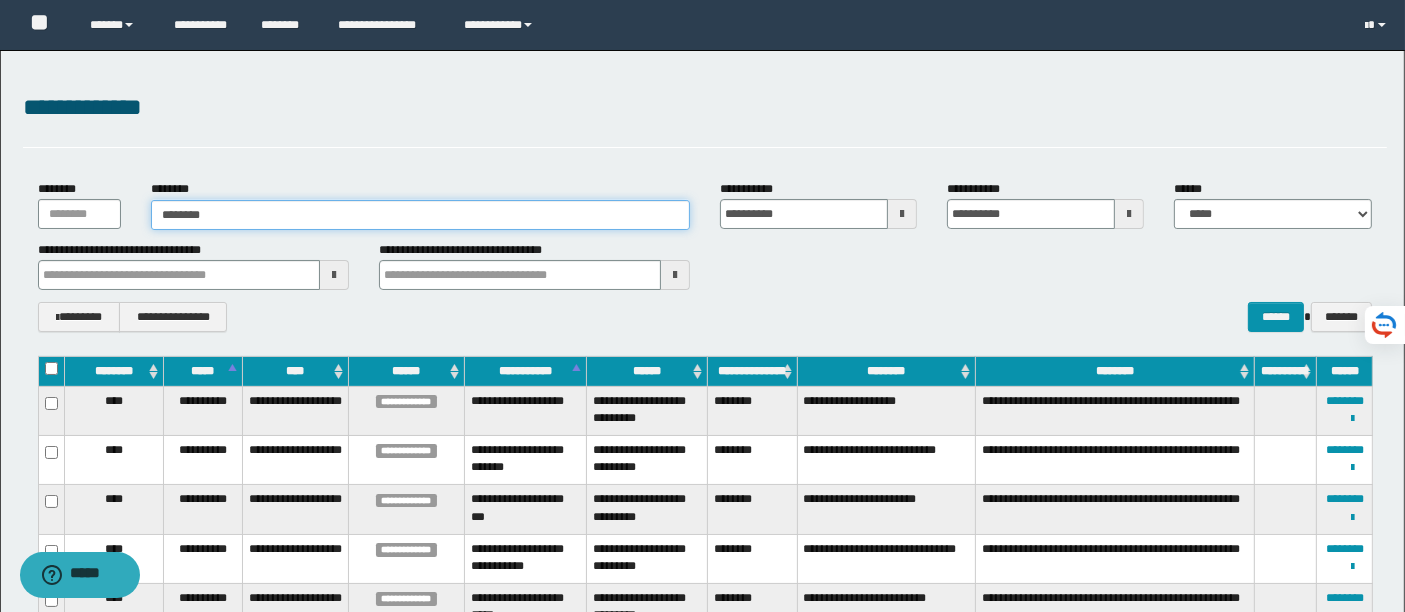 type on "********" 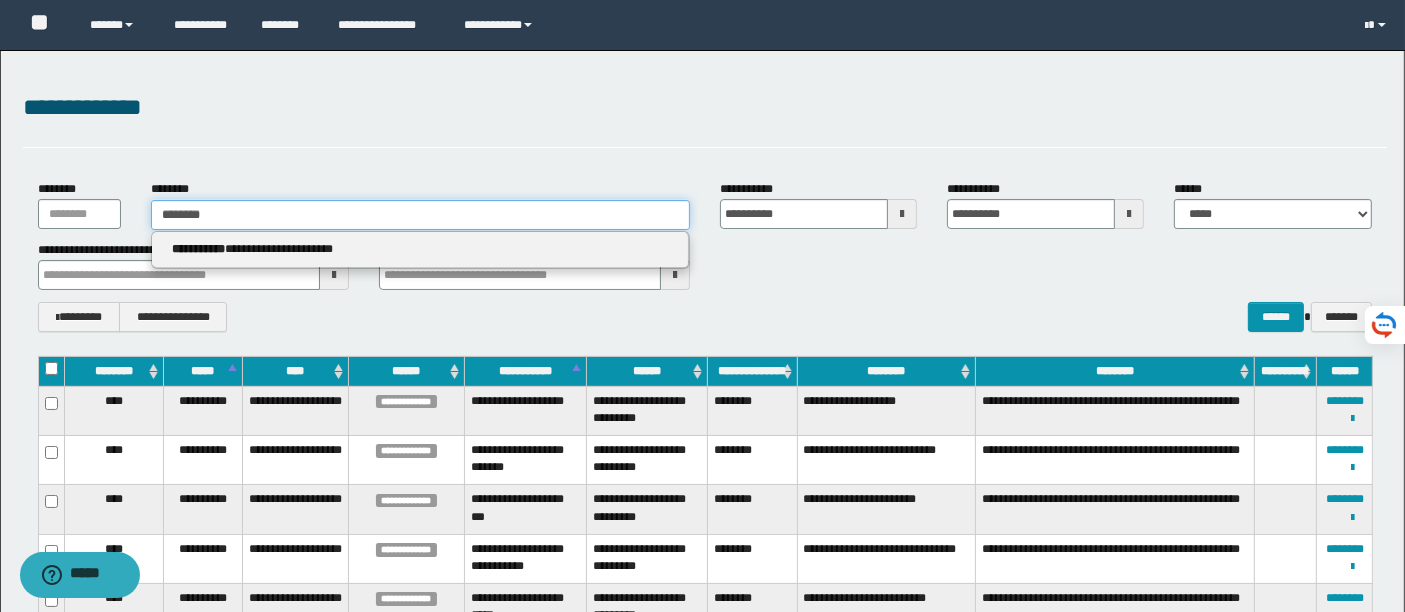 type 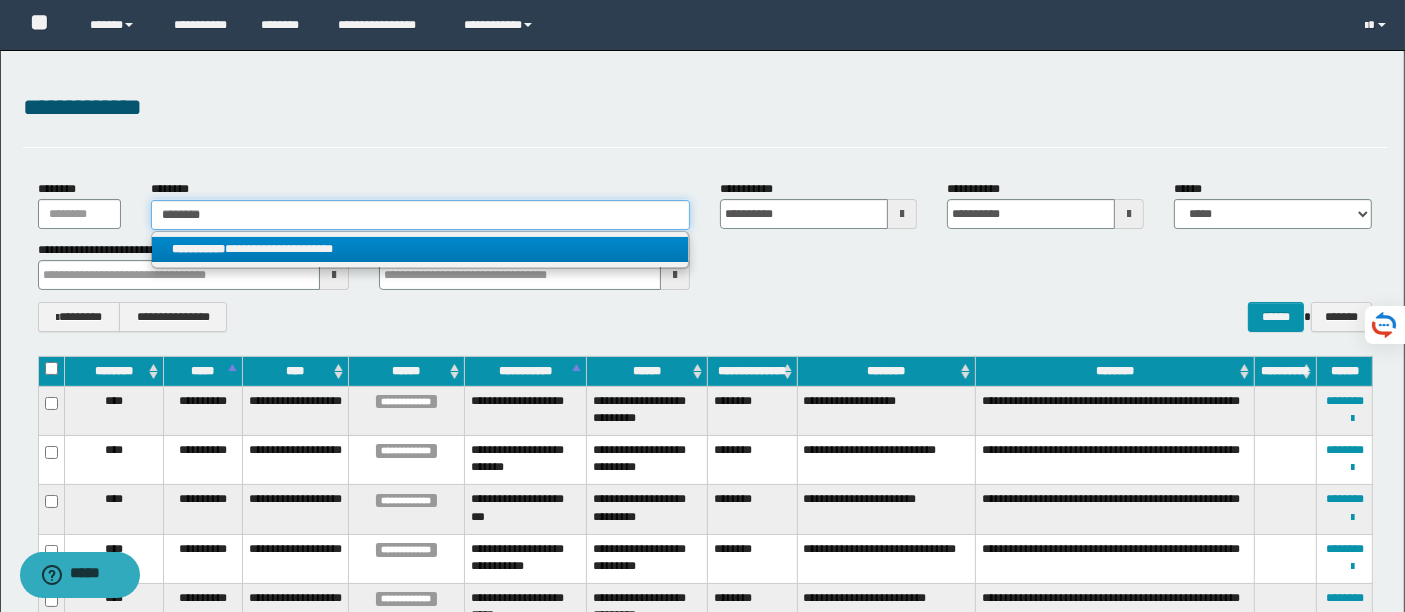 type on "********" 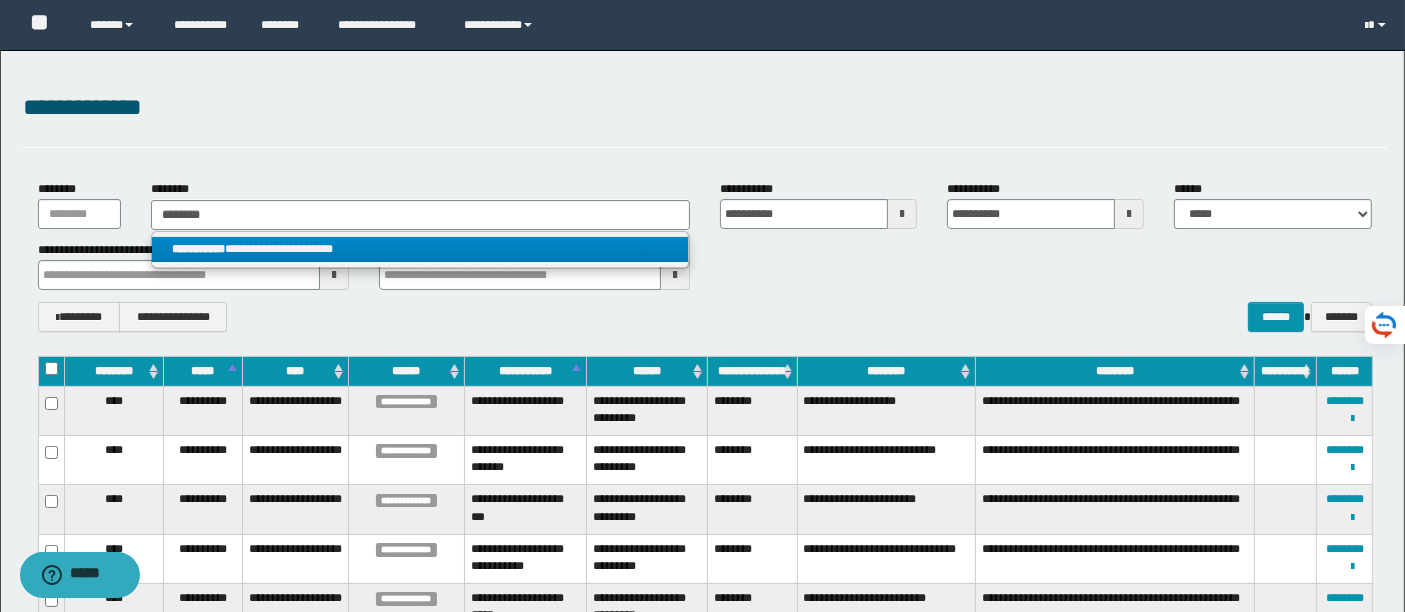 click on "**********" at bounding box center (420, 249) 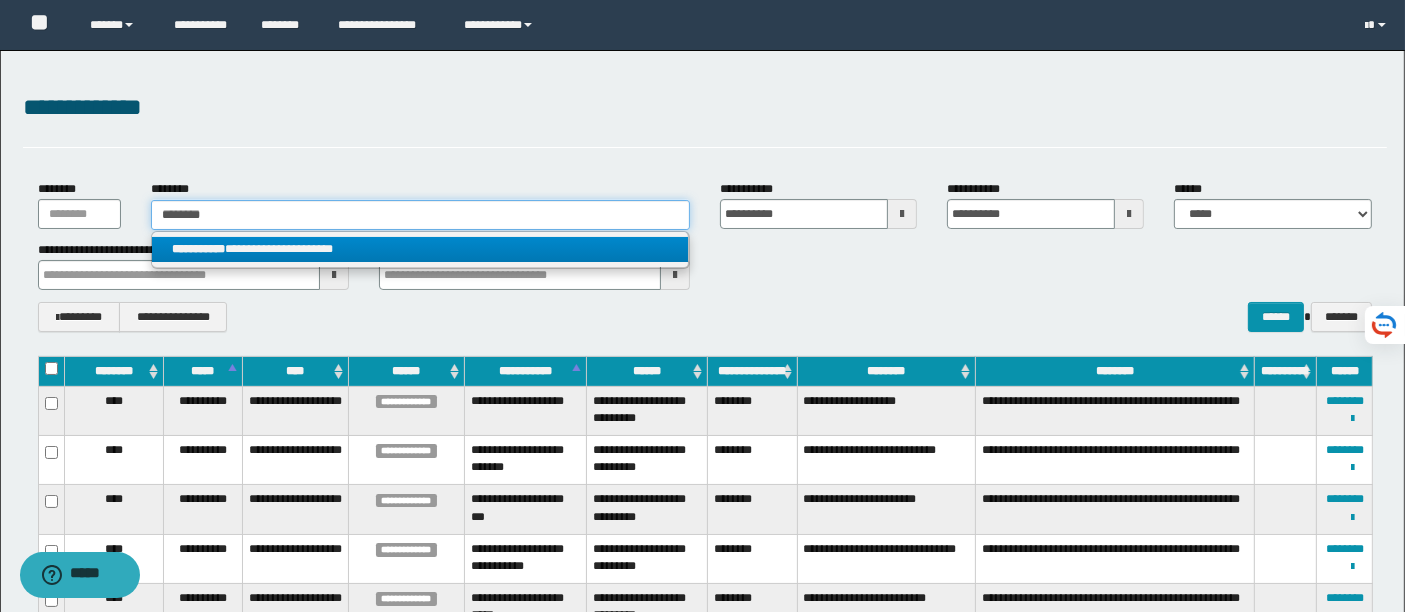 type 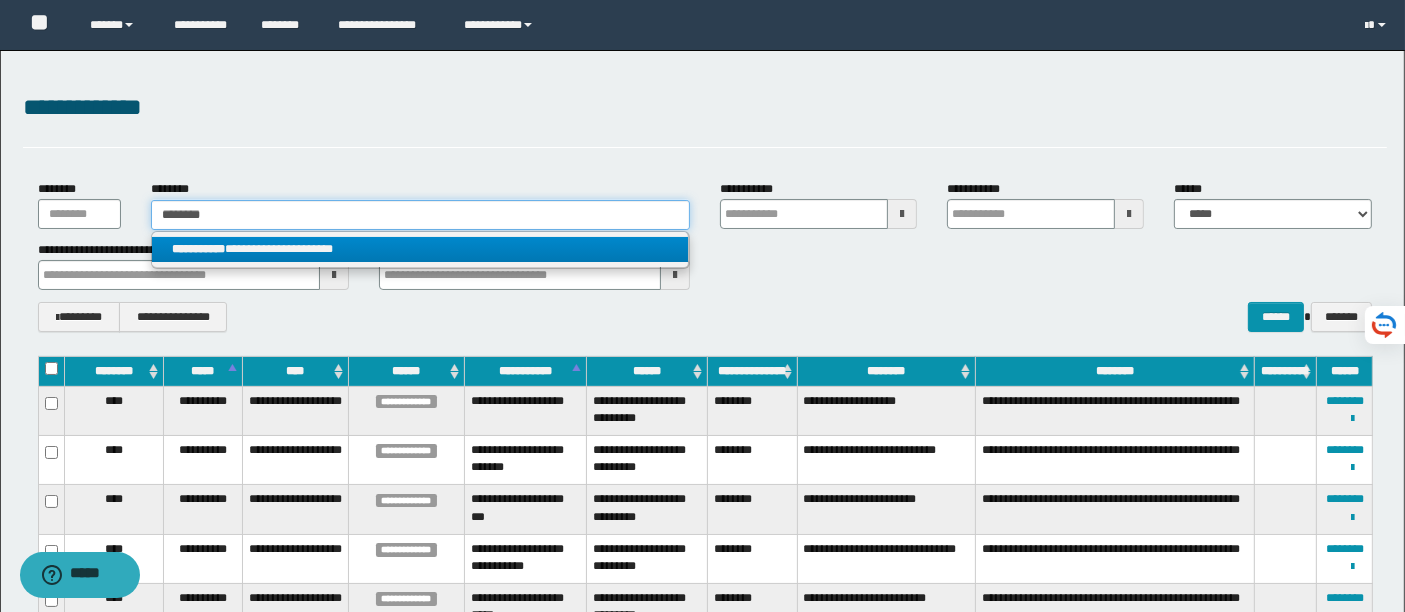 type 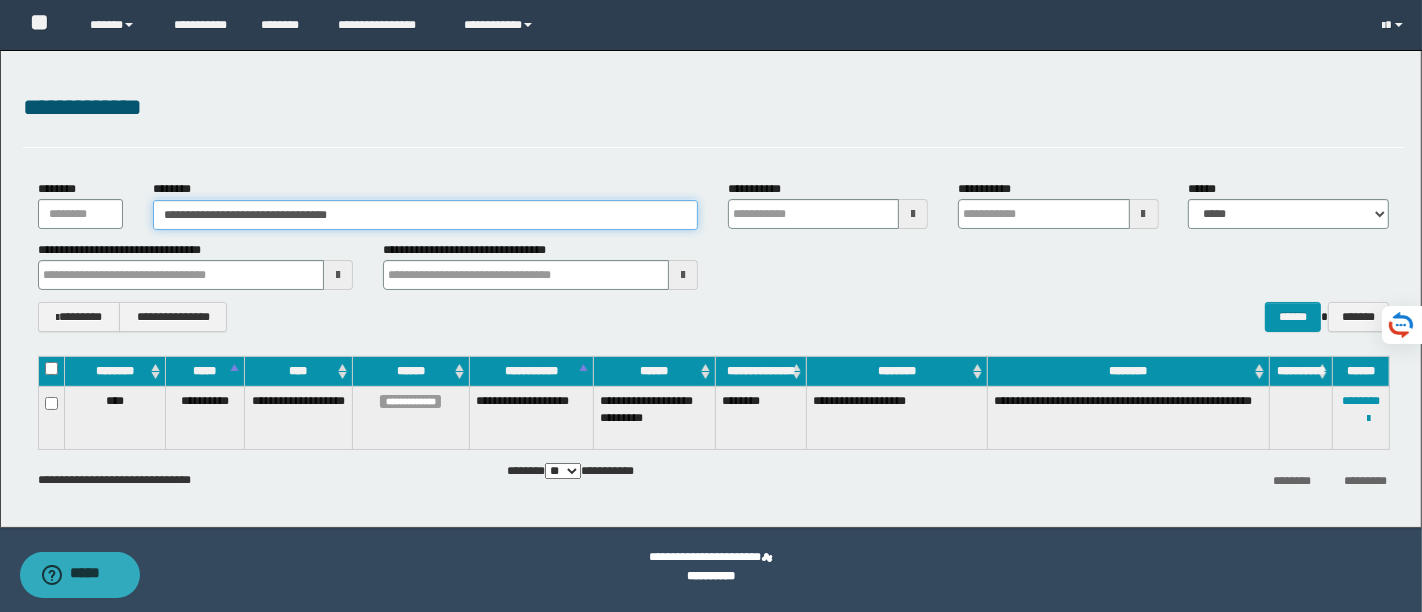 type 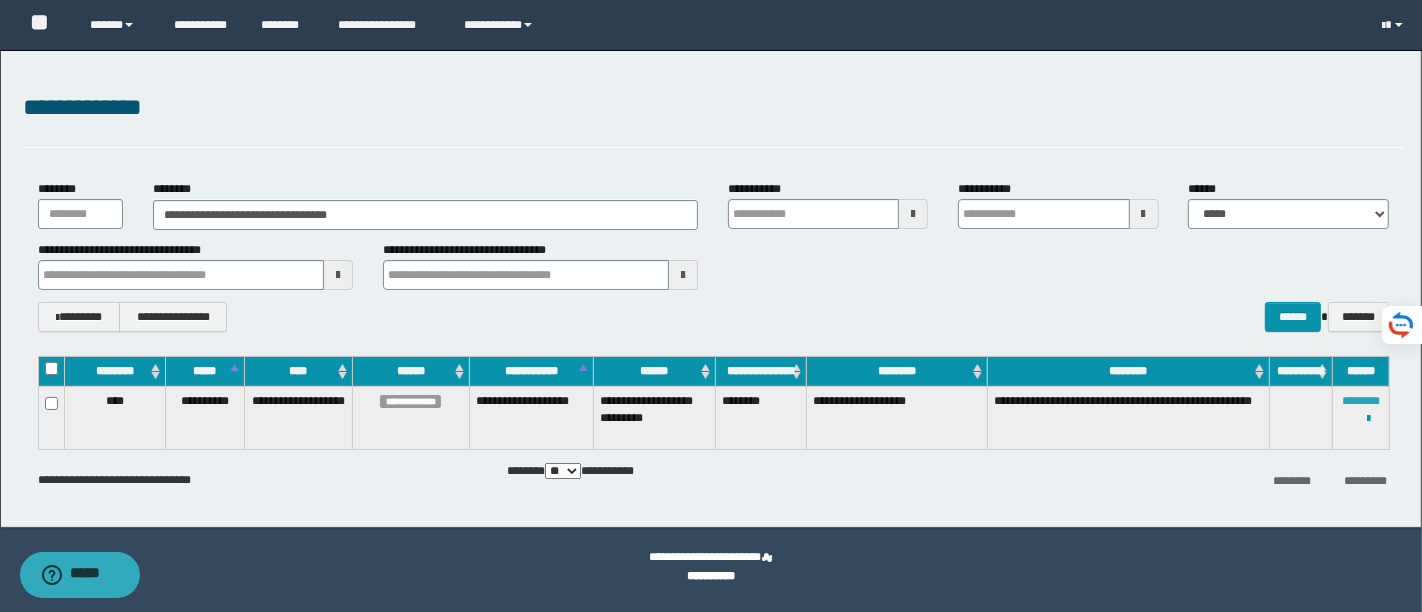 click on "********" at bounding box center (1361, 401) 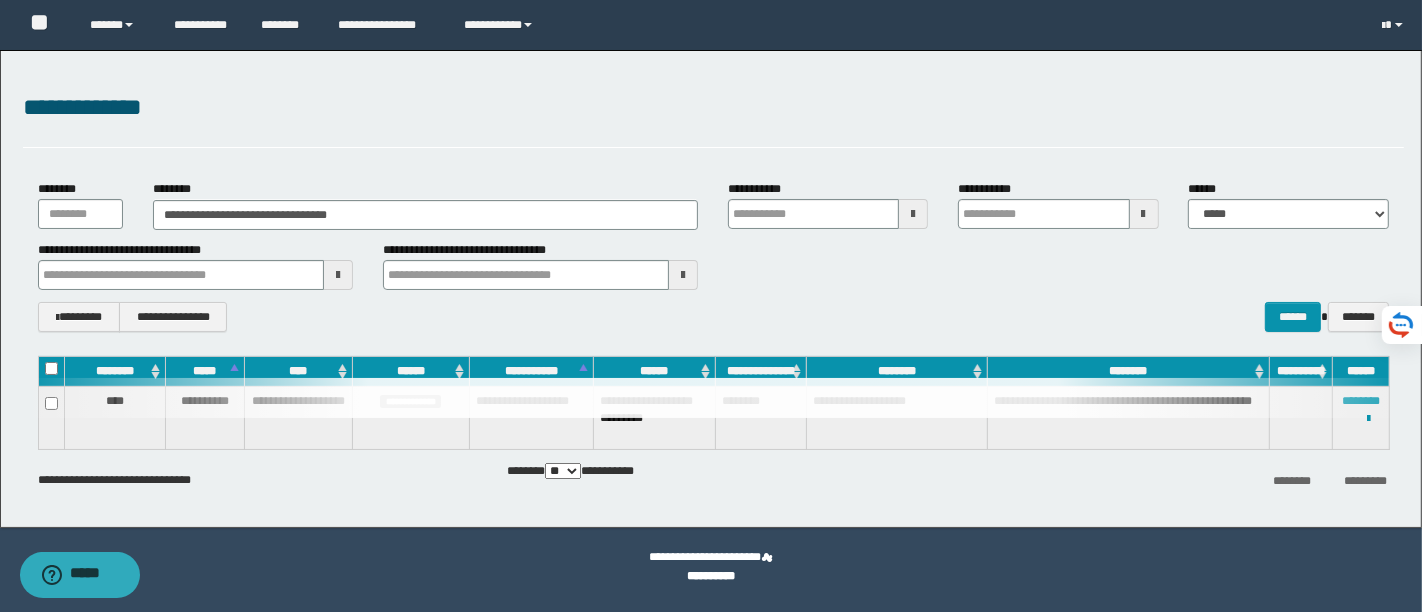 type 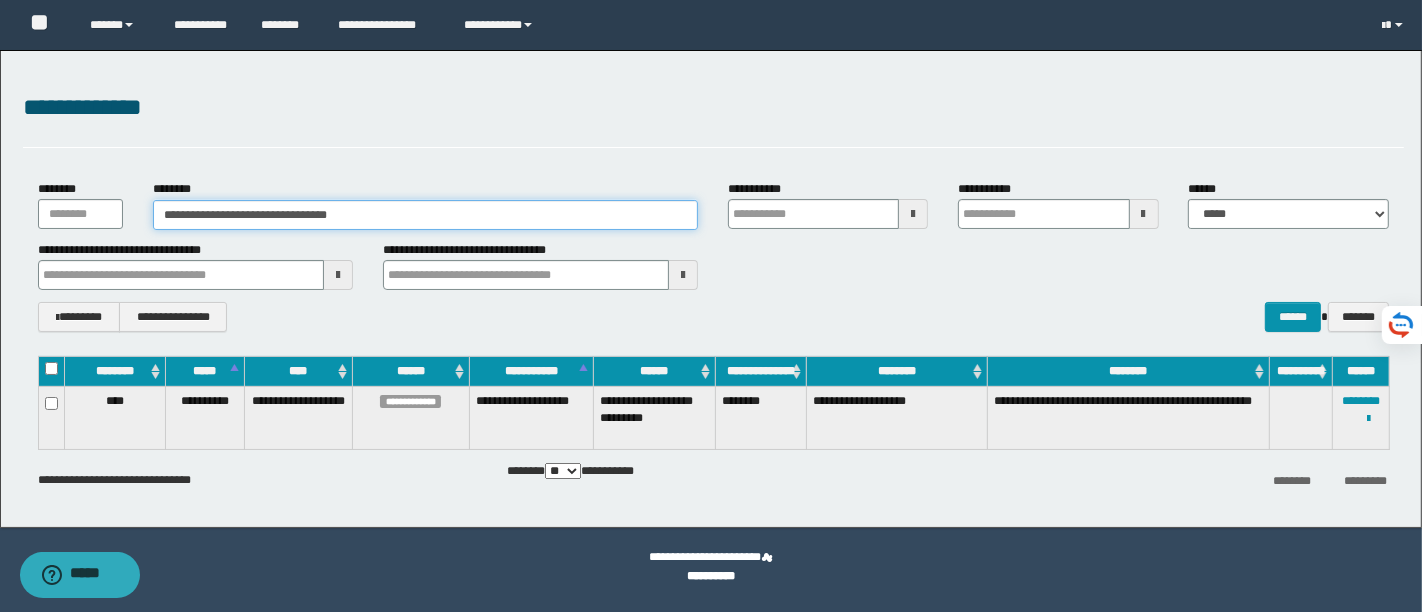 drag, startPoint x: 376, startPoint y: 218, endPoint x: 0, endPoint y: 227, distance: 376.1077 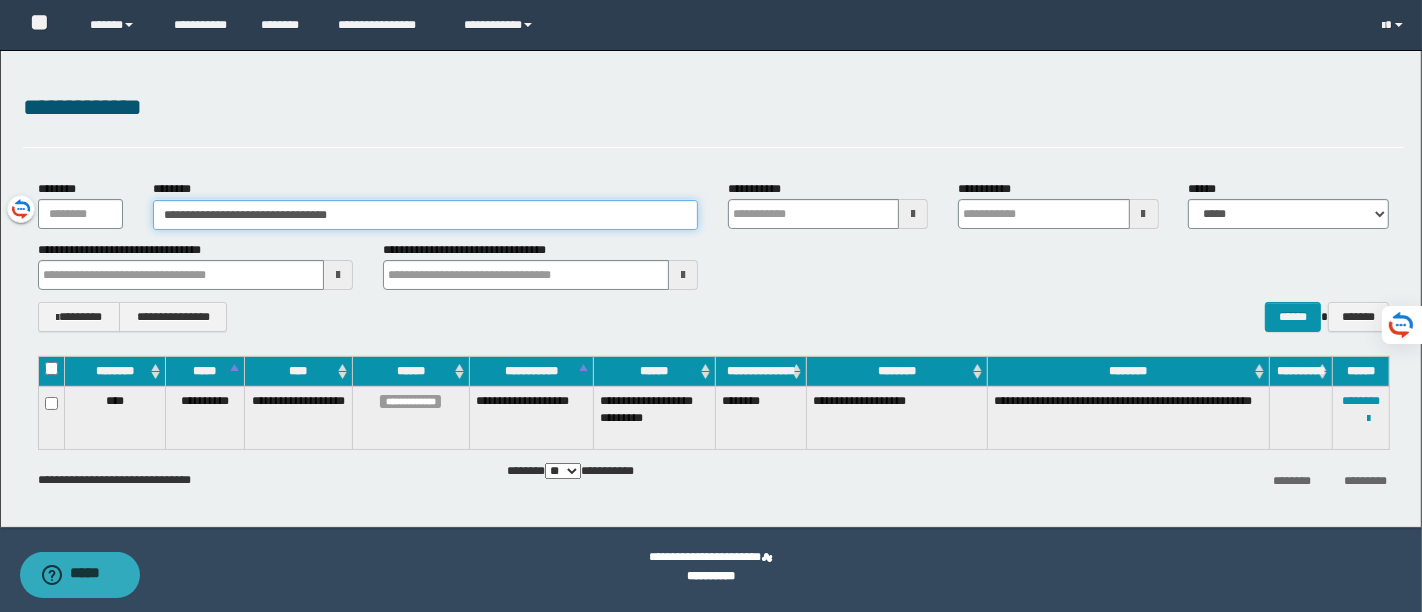 type 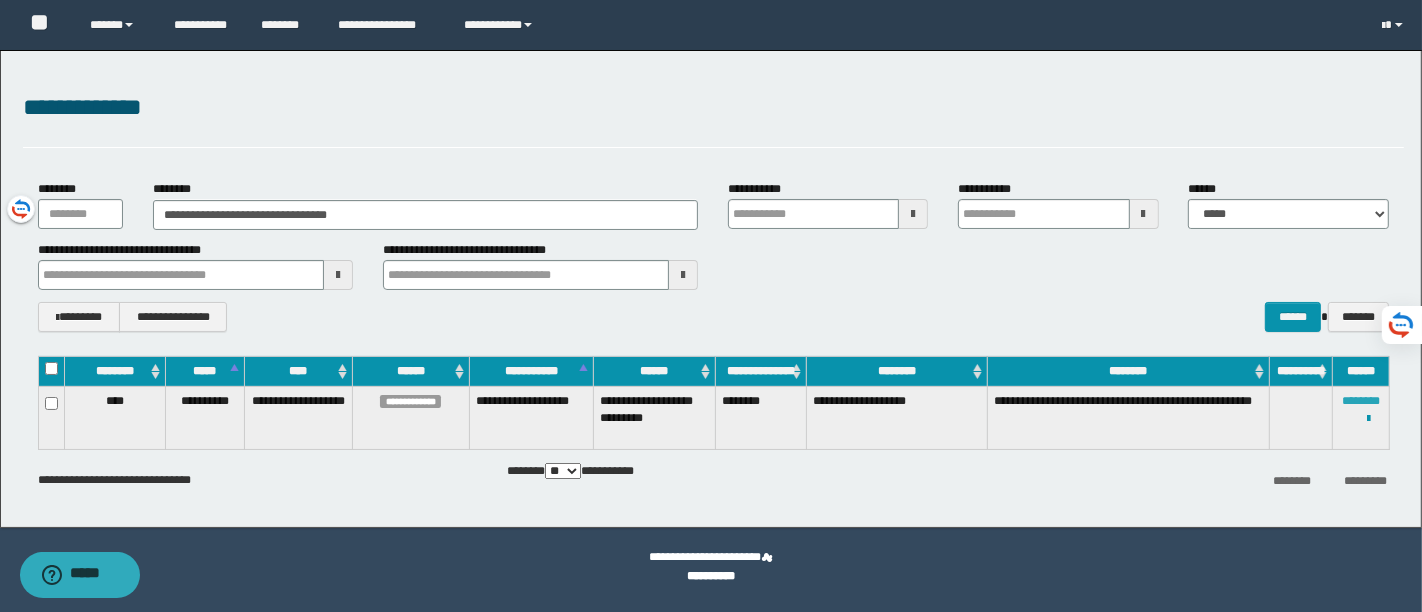 click on "********" at bounding box center [1361, 401] 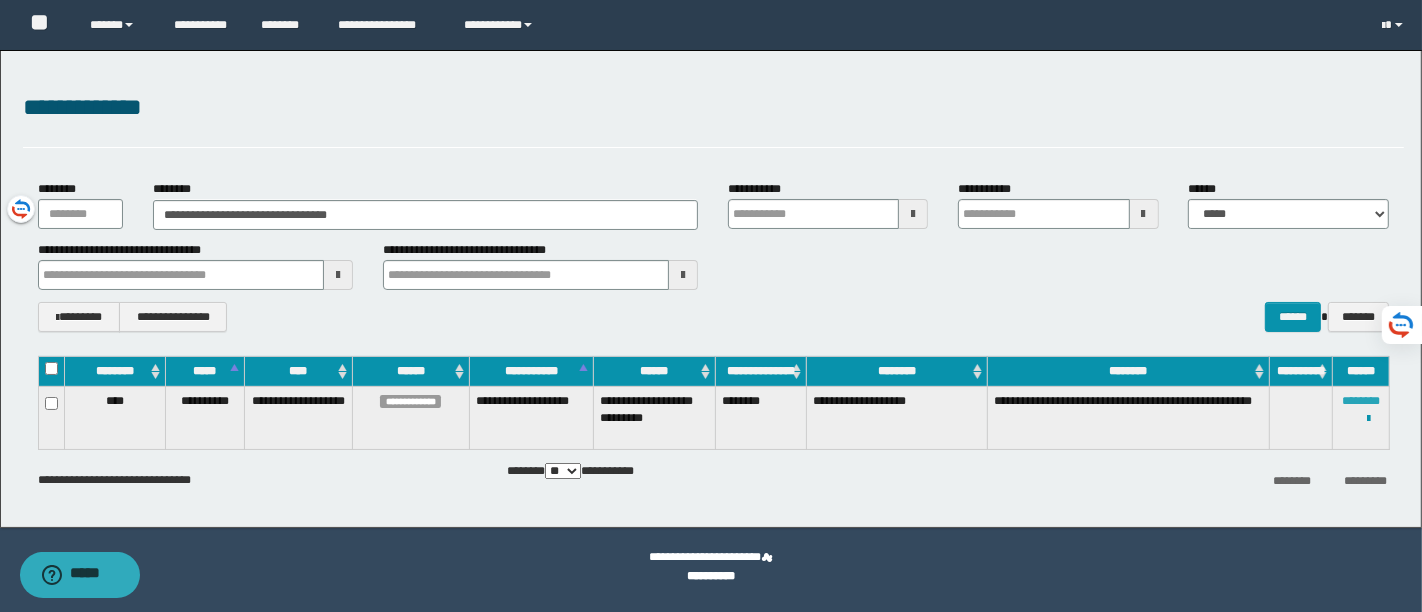 type 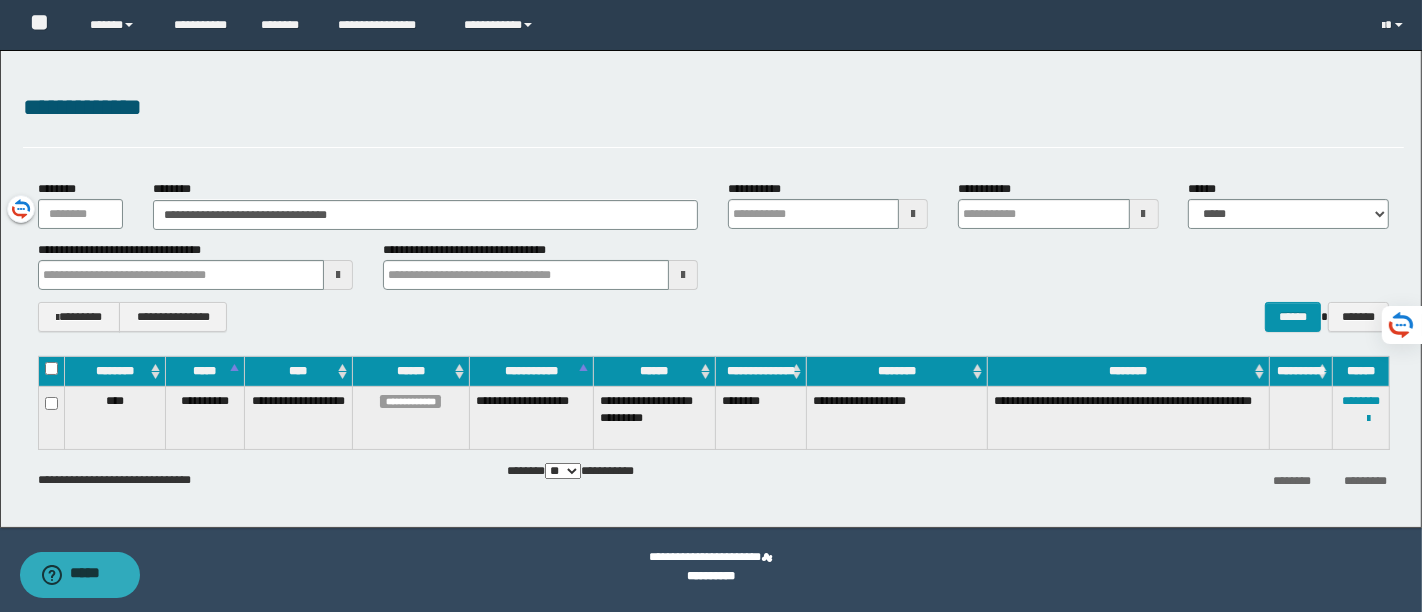type 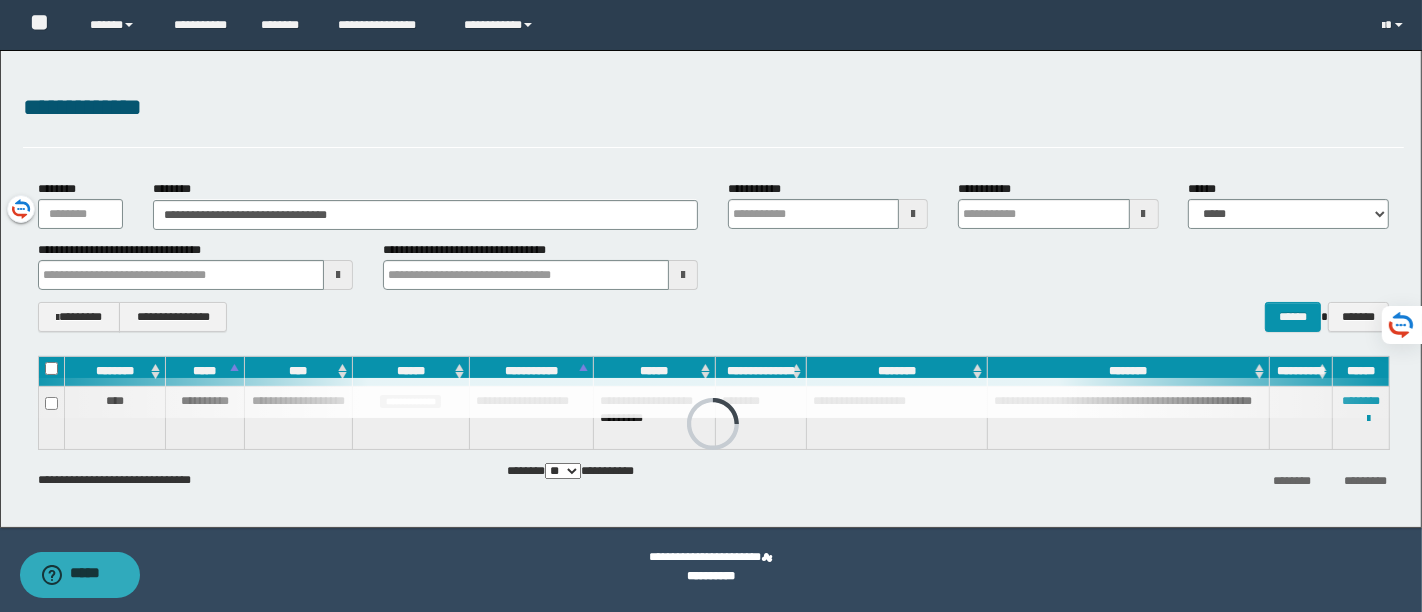 type 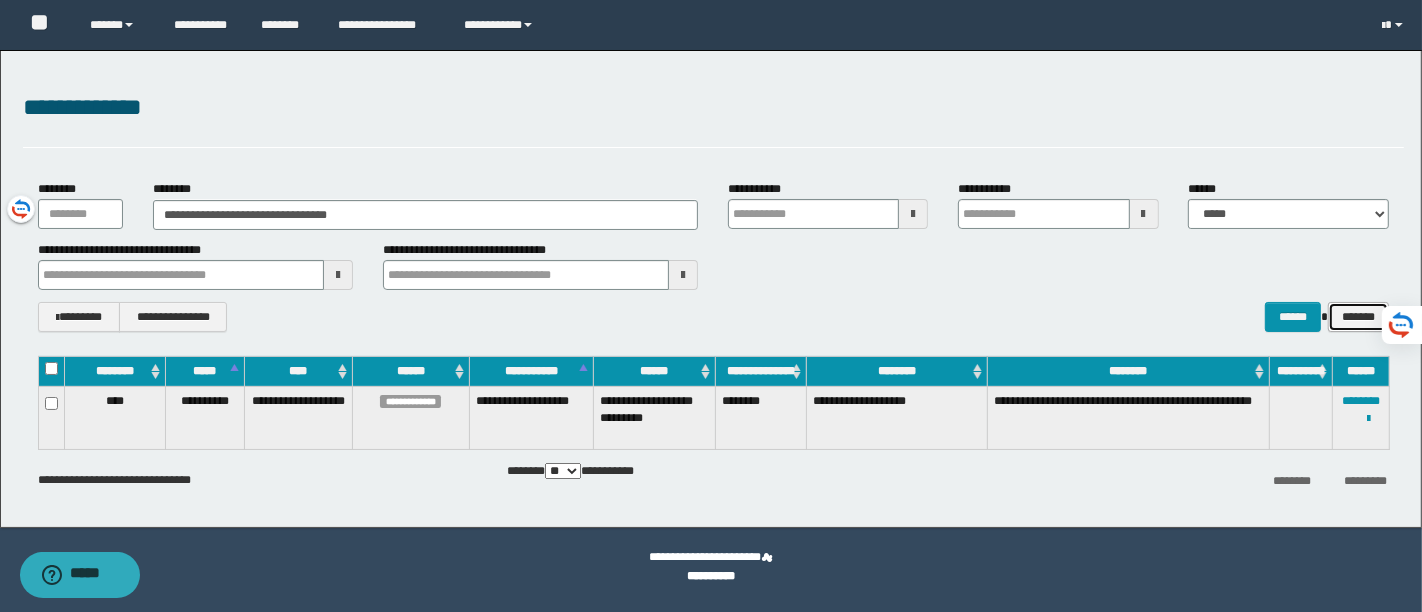 click on "*******" at bounding box center [1358, 316] 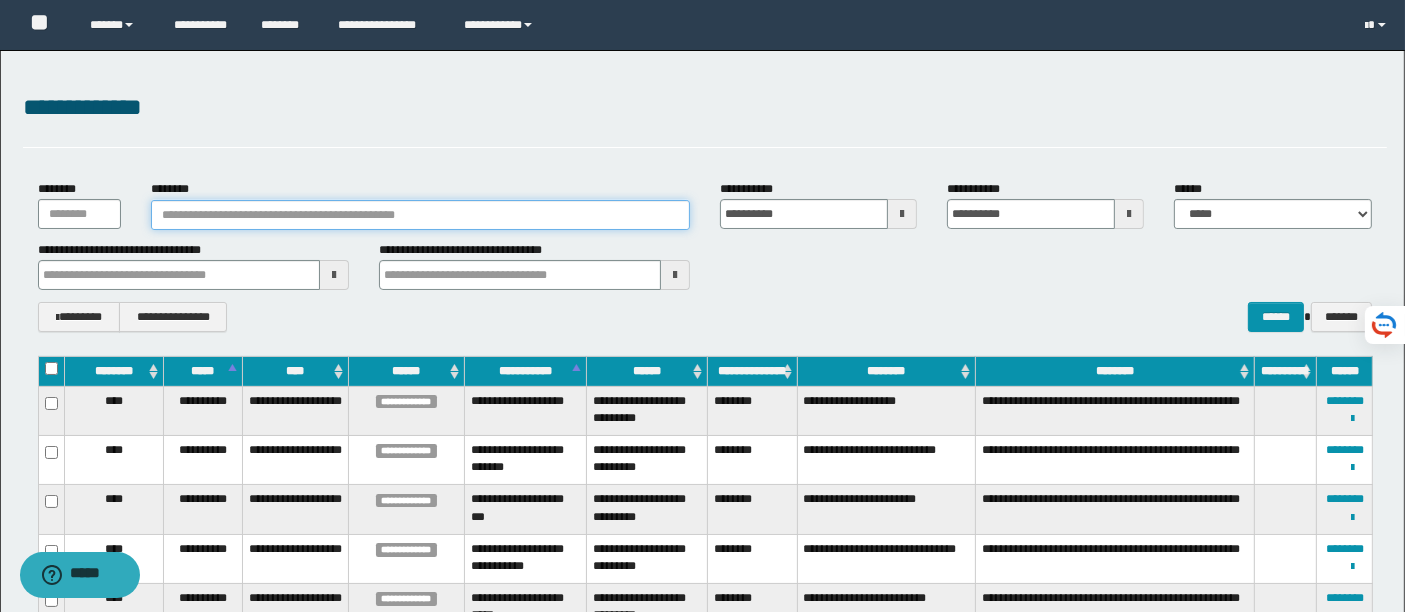 paste on "********" 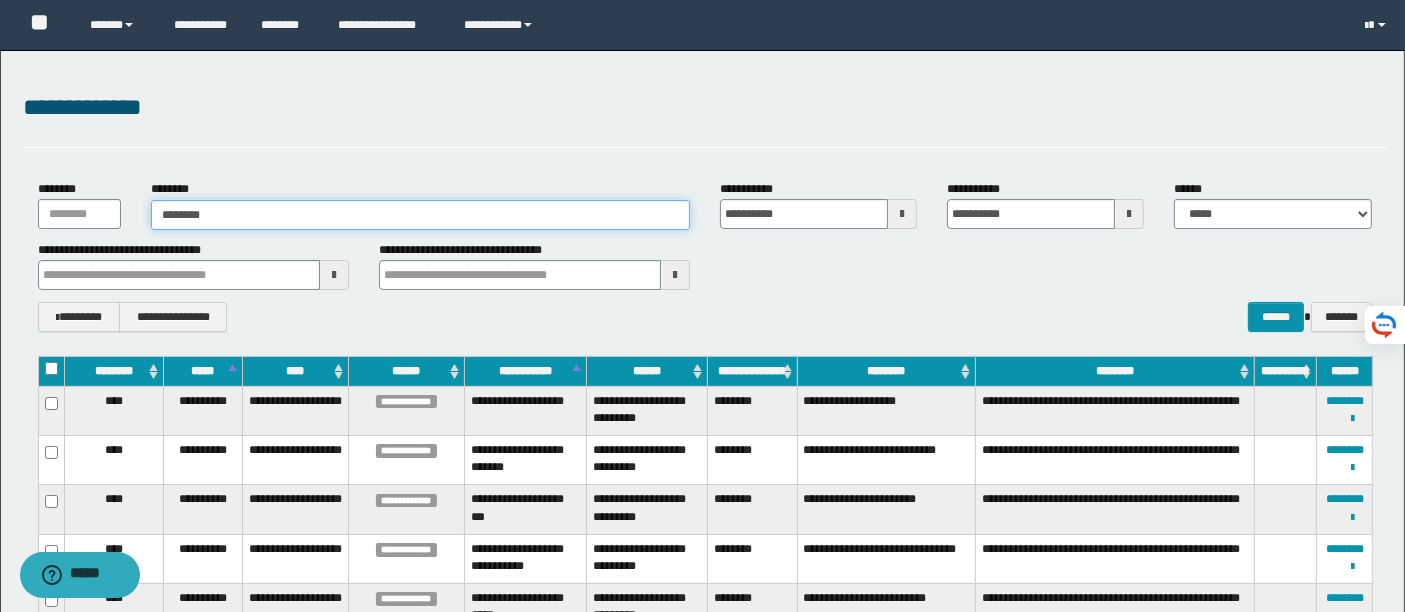 type on "********" 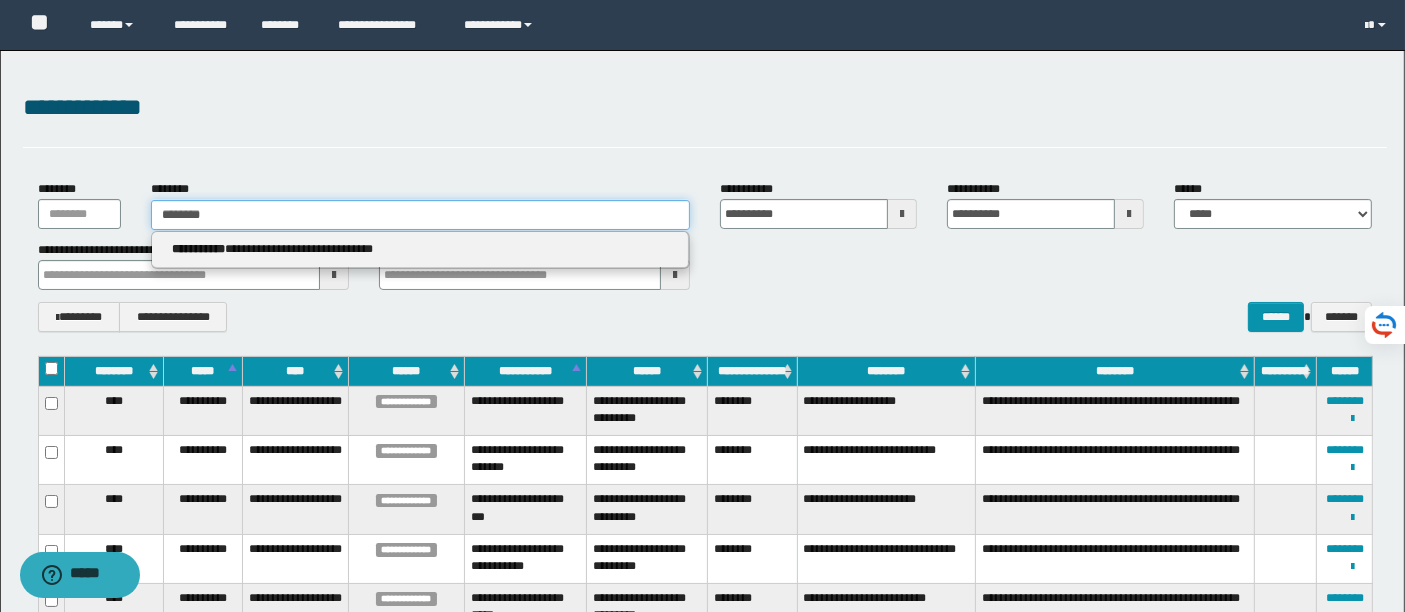type 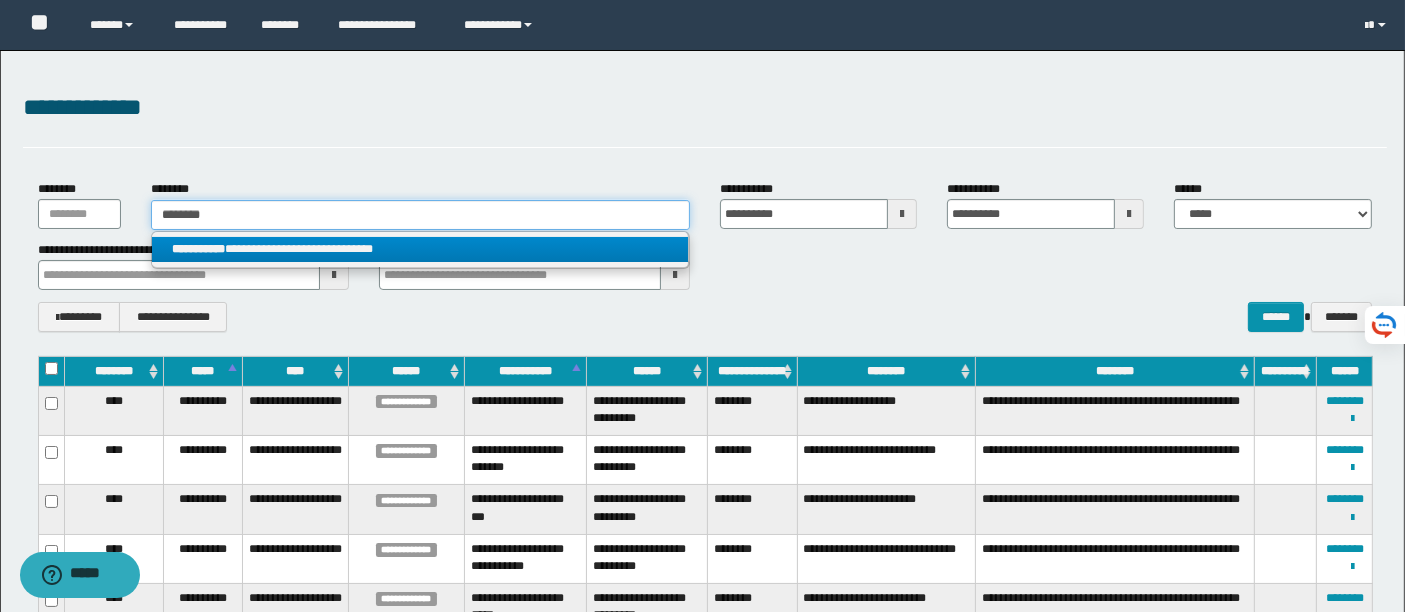 type on "********" 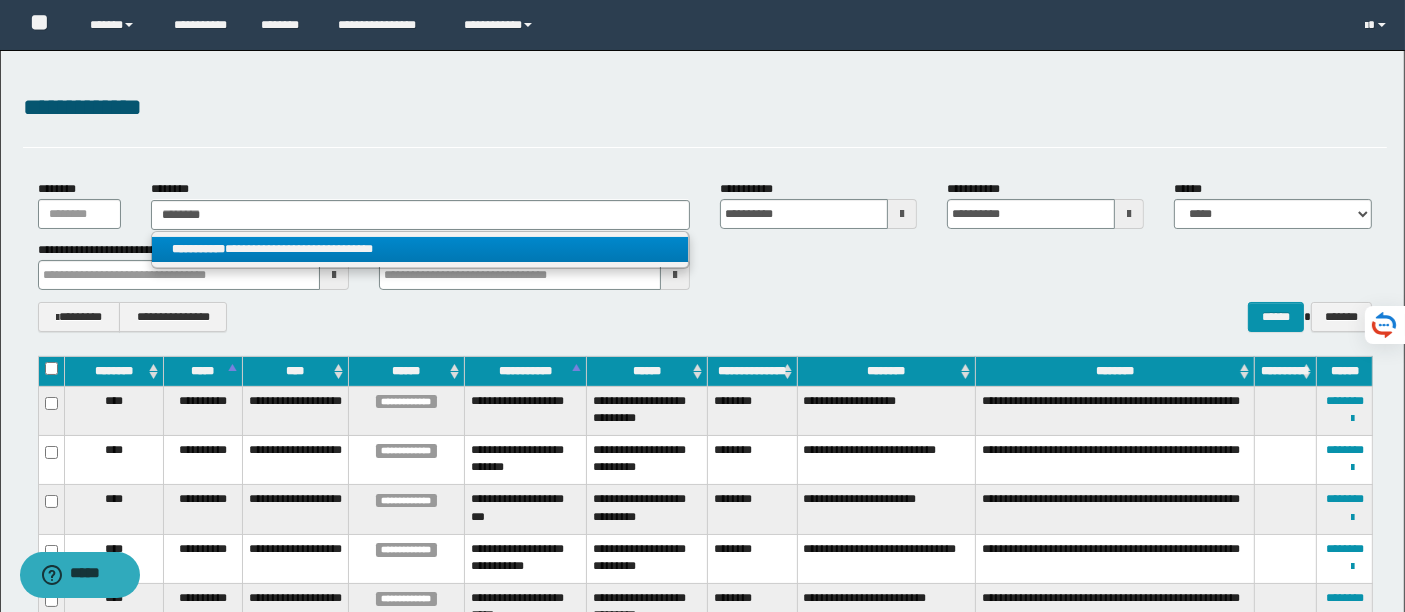 click on "**********" at bounding box center (420, 249) 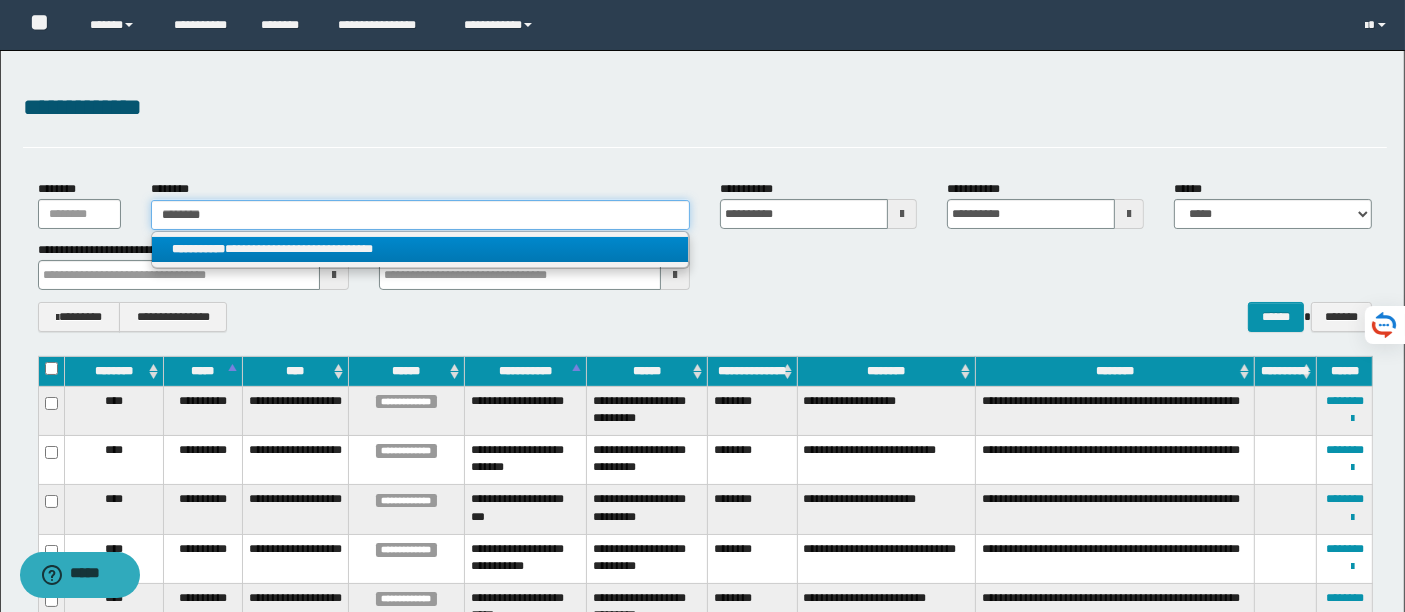type 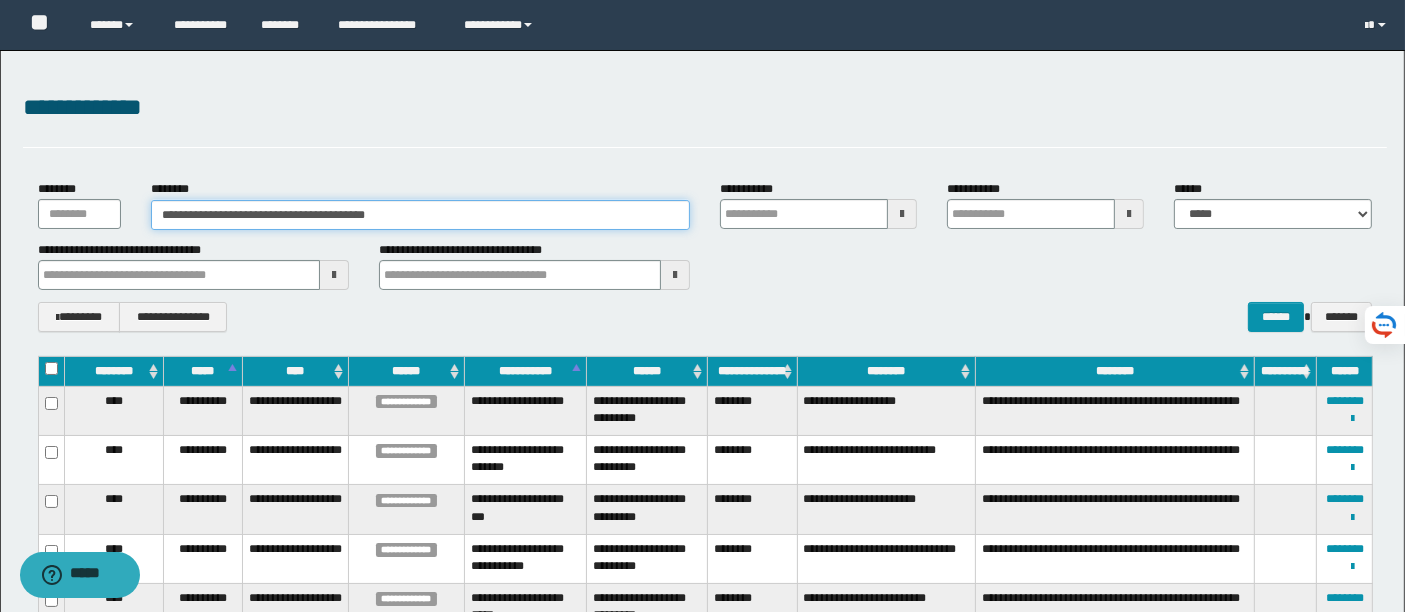 type 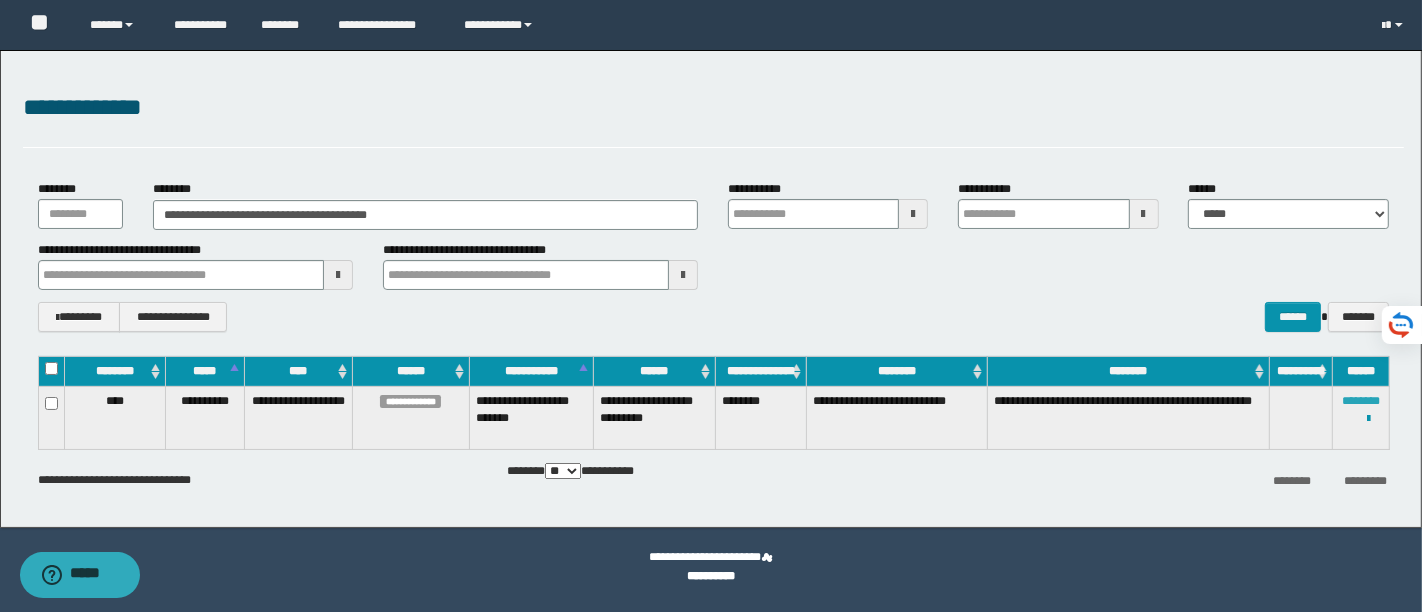 click on "********" at bounding box center [1361, 401] 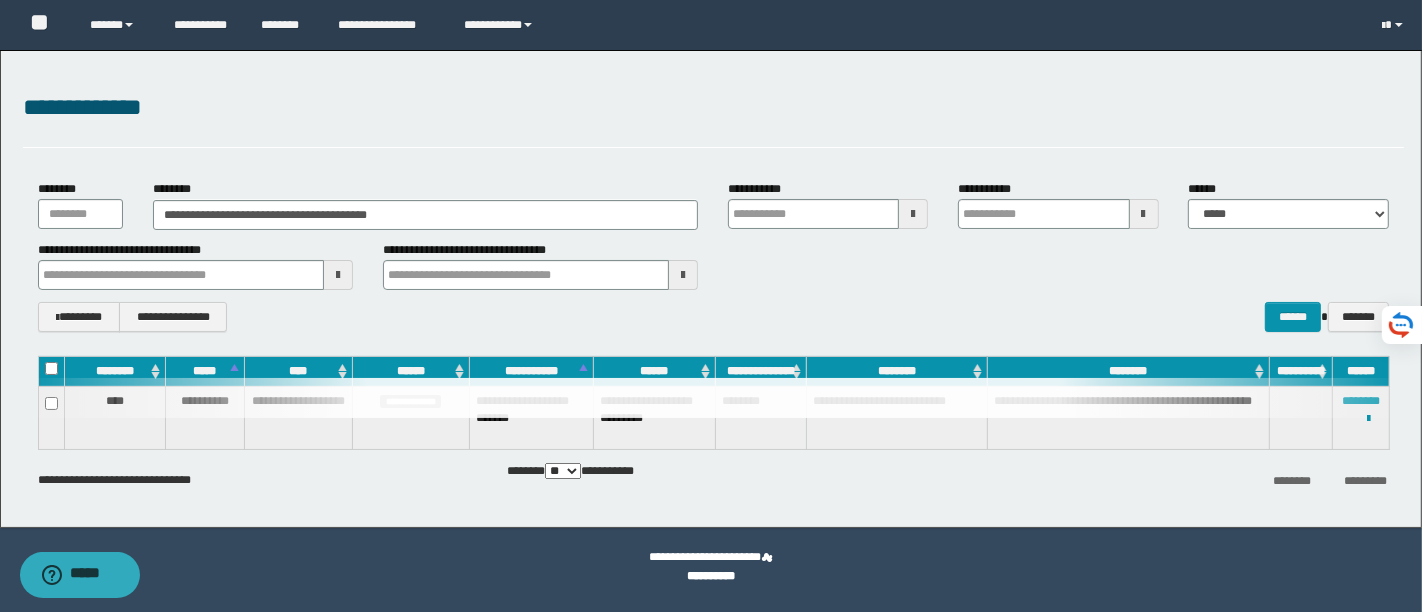 type 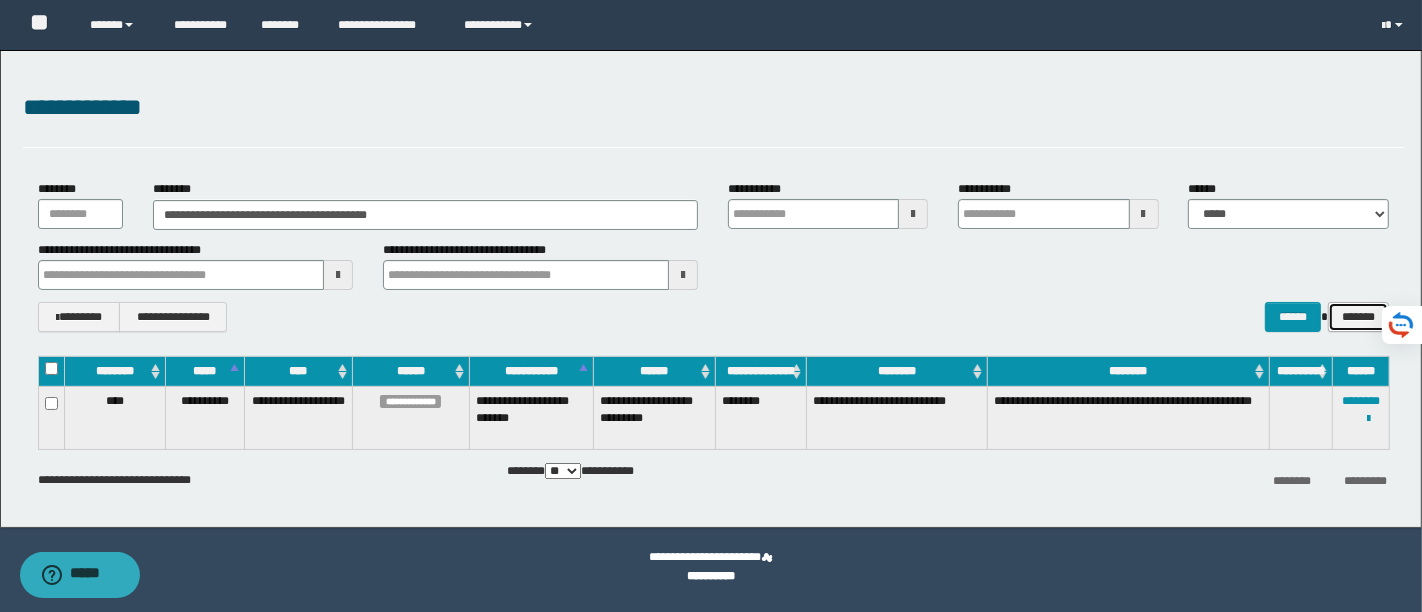 click on "*******" at bounding box center (1358, 316) 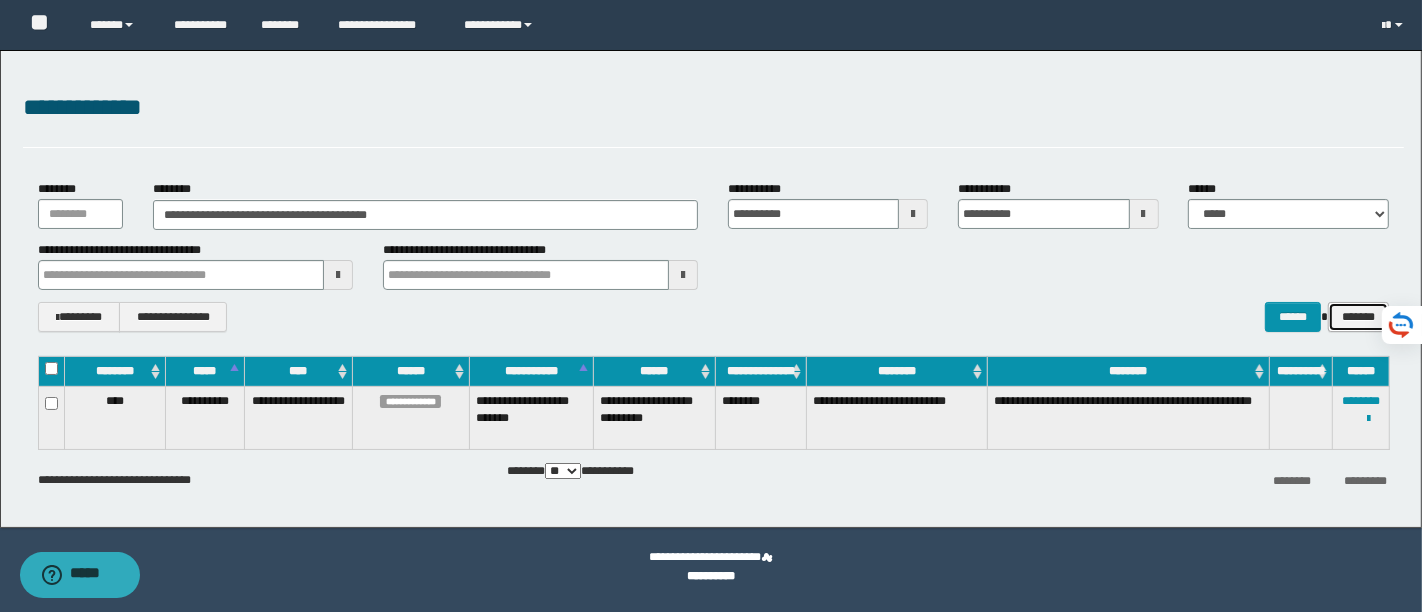 type 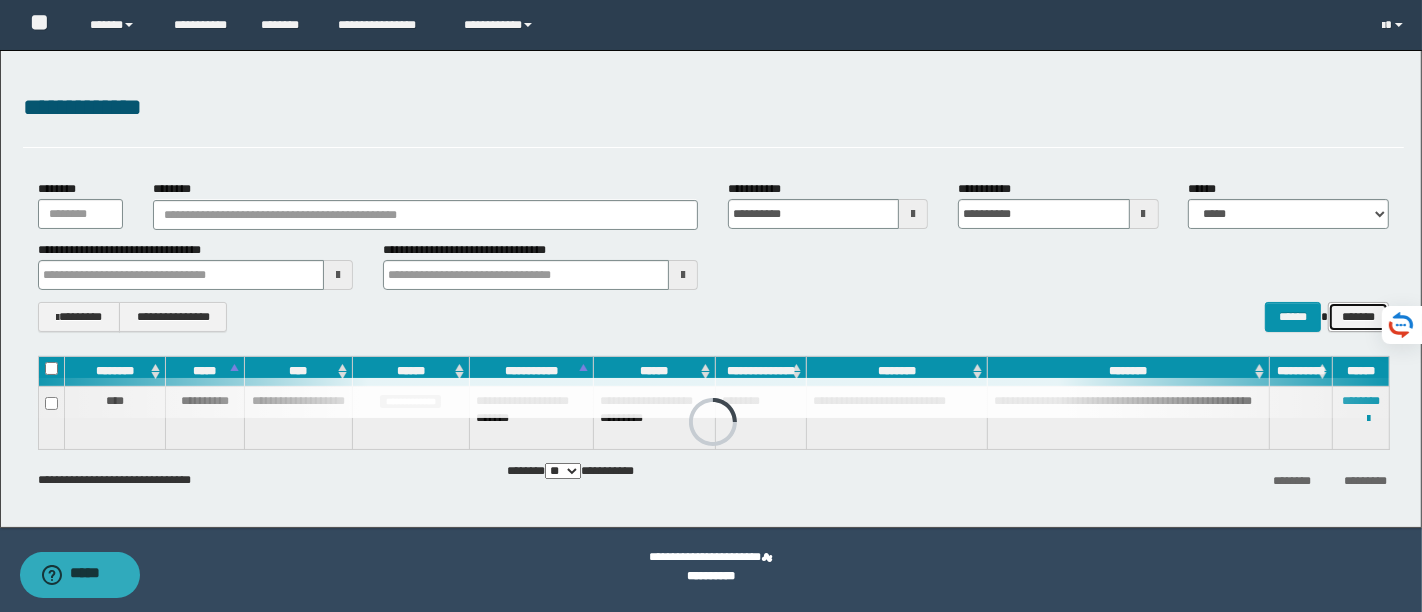 type 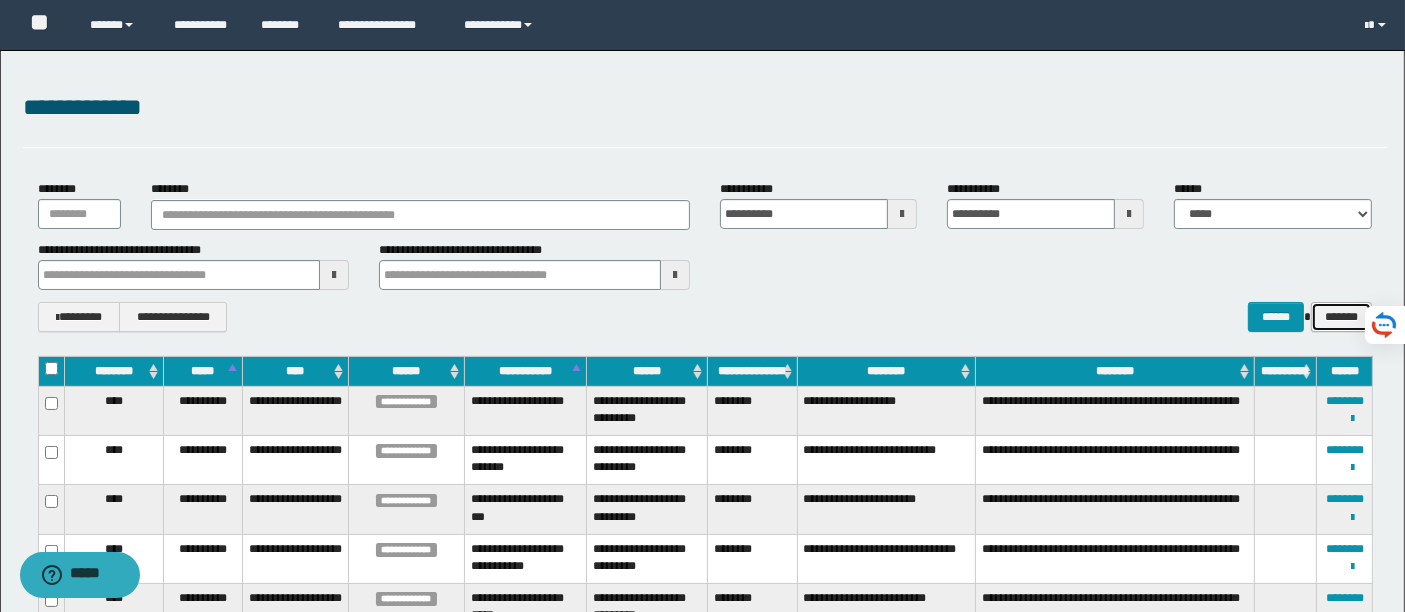 type 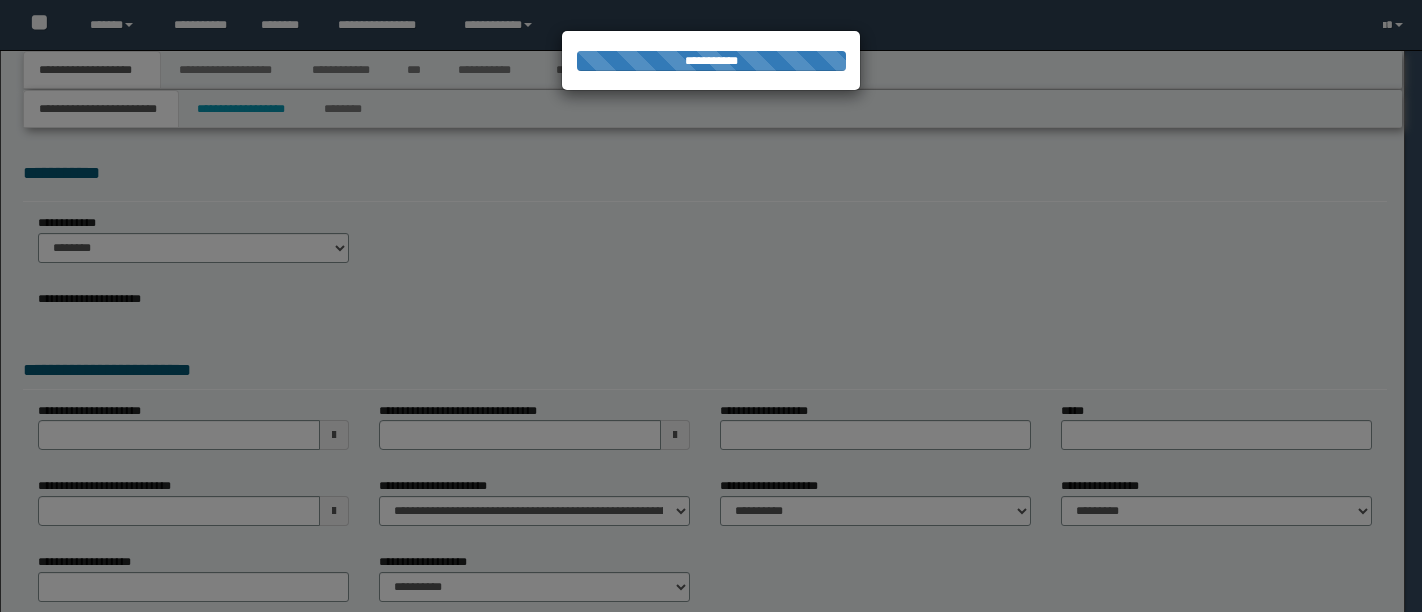 scroll, scrollTop: 0, scrollLeft: 0, axis: both 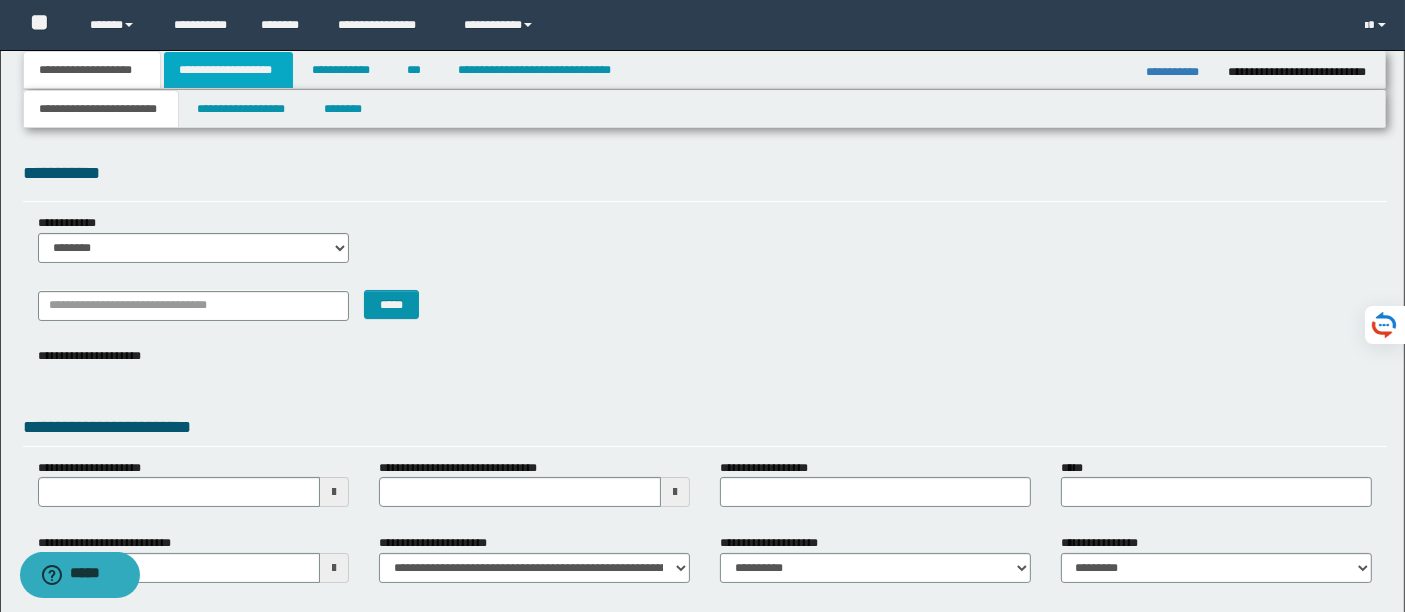 click on "**********" at bounding box center [228, 70] 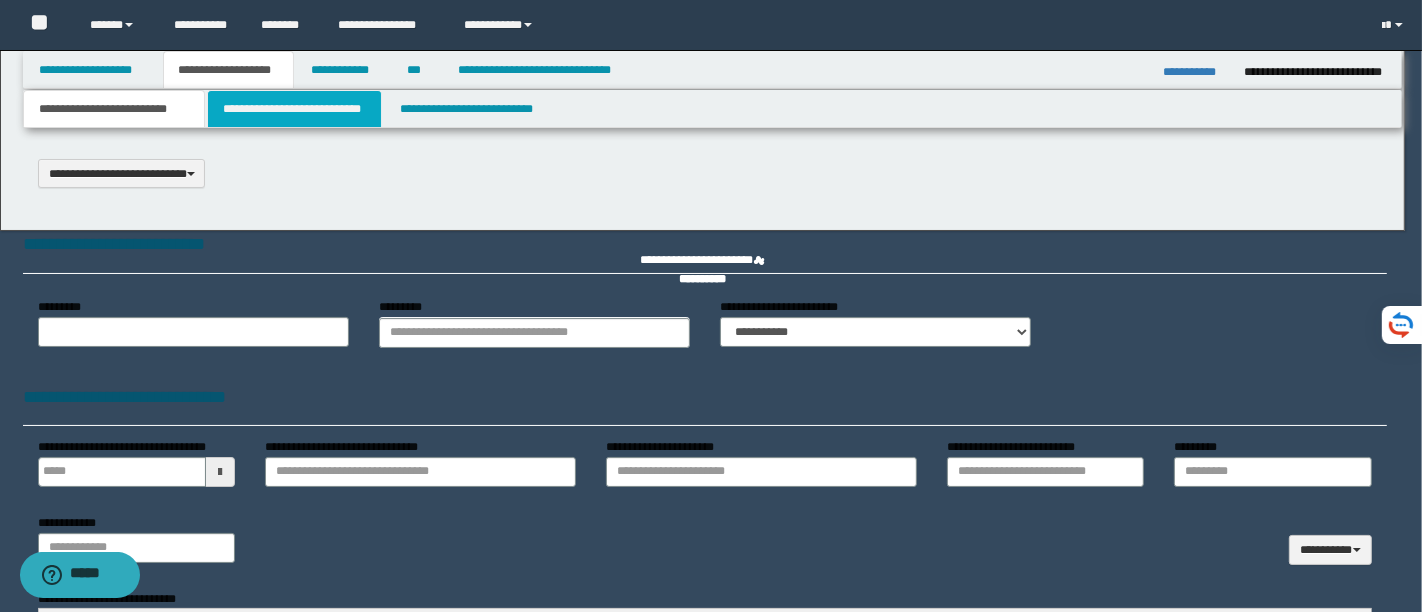type 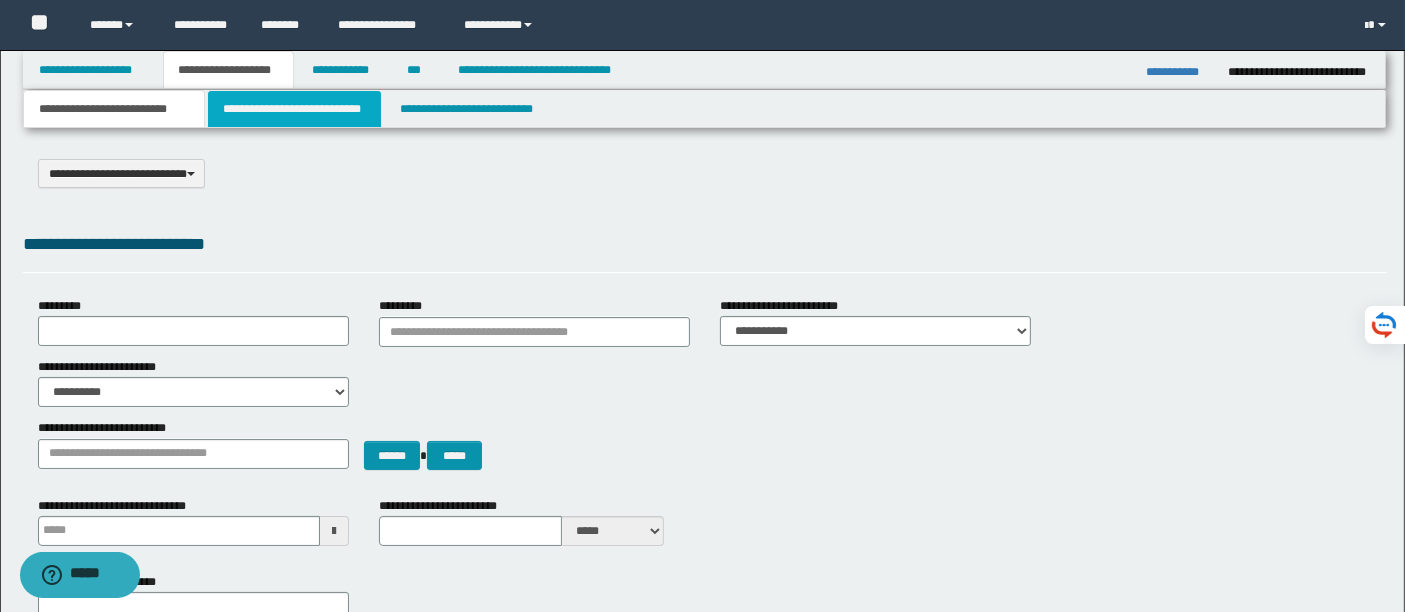 click on "**********" at bounding box center [294, 109] 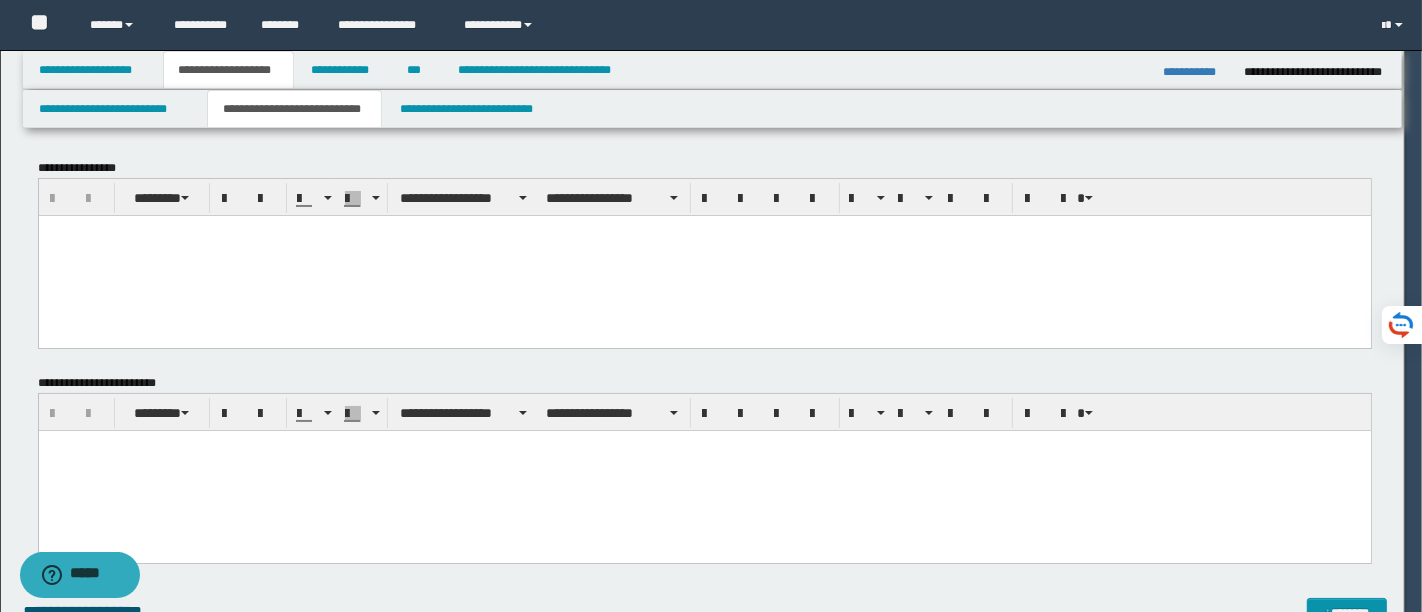 scroll, scrollTop: 0, scrollLeft: 0, axis: both 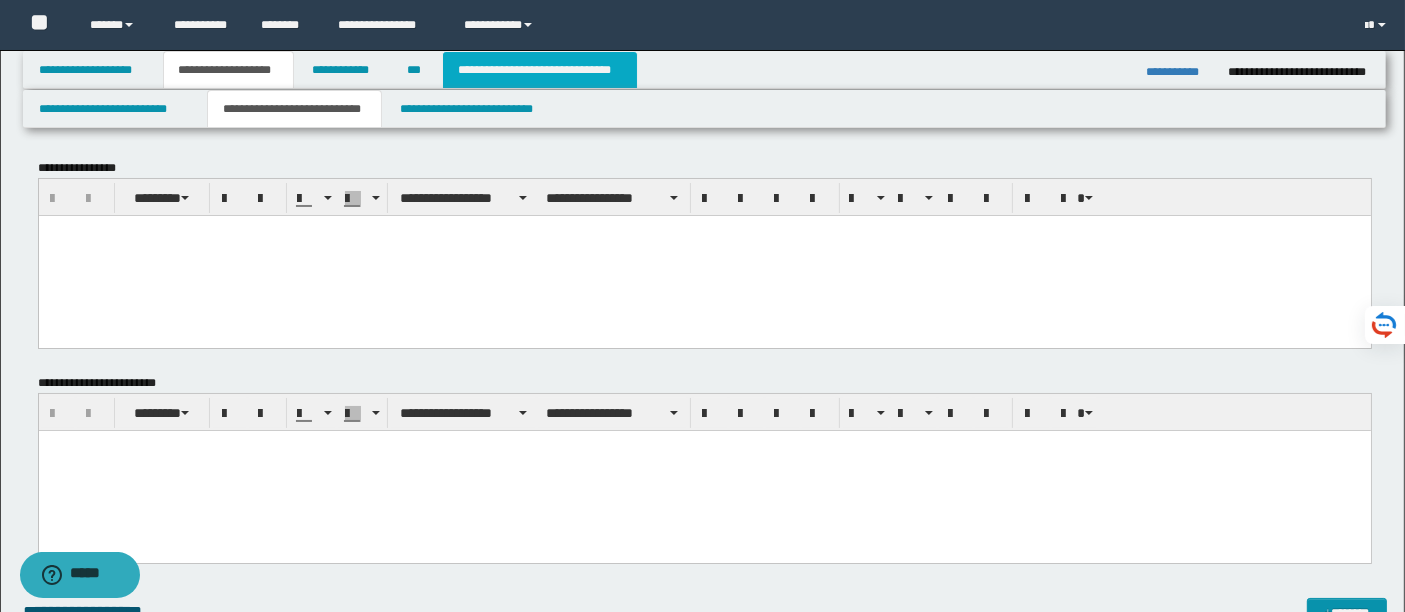 click on "**********" at bounding box center (540, 70) 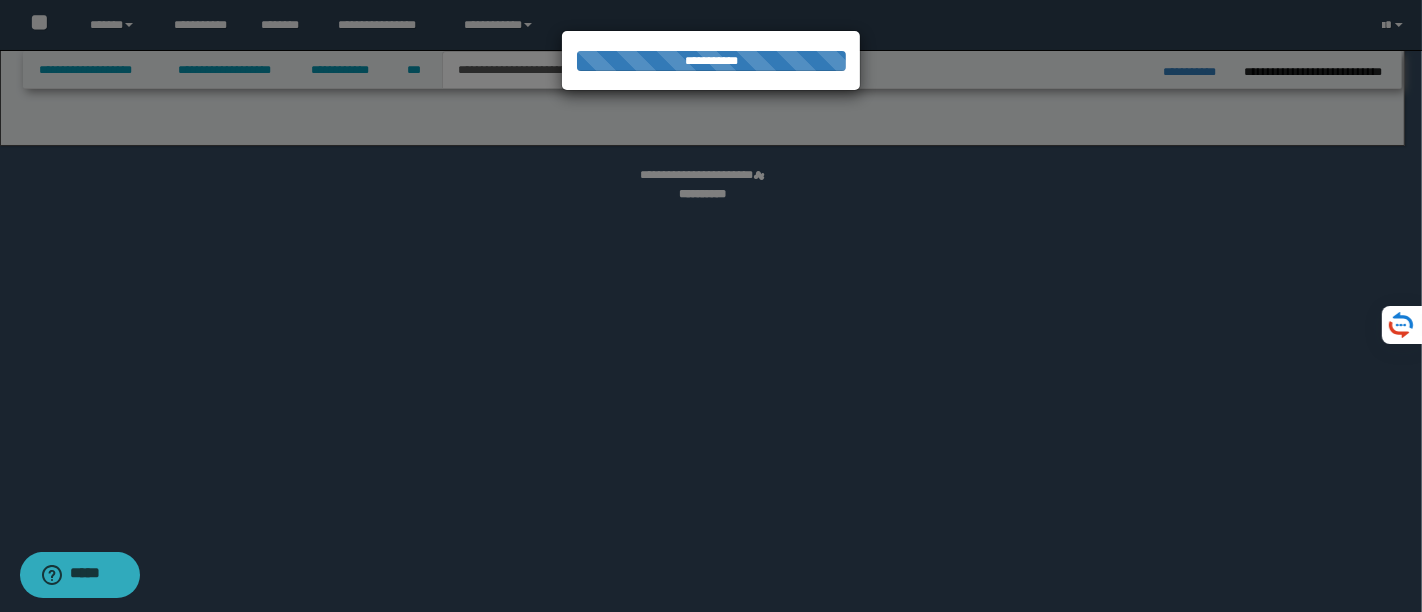 select on "*" 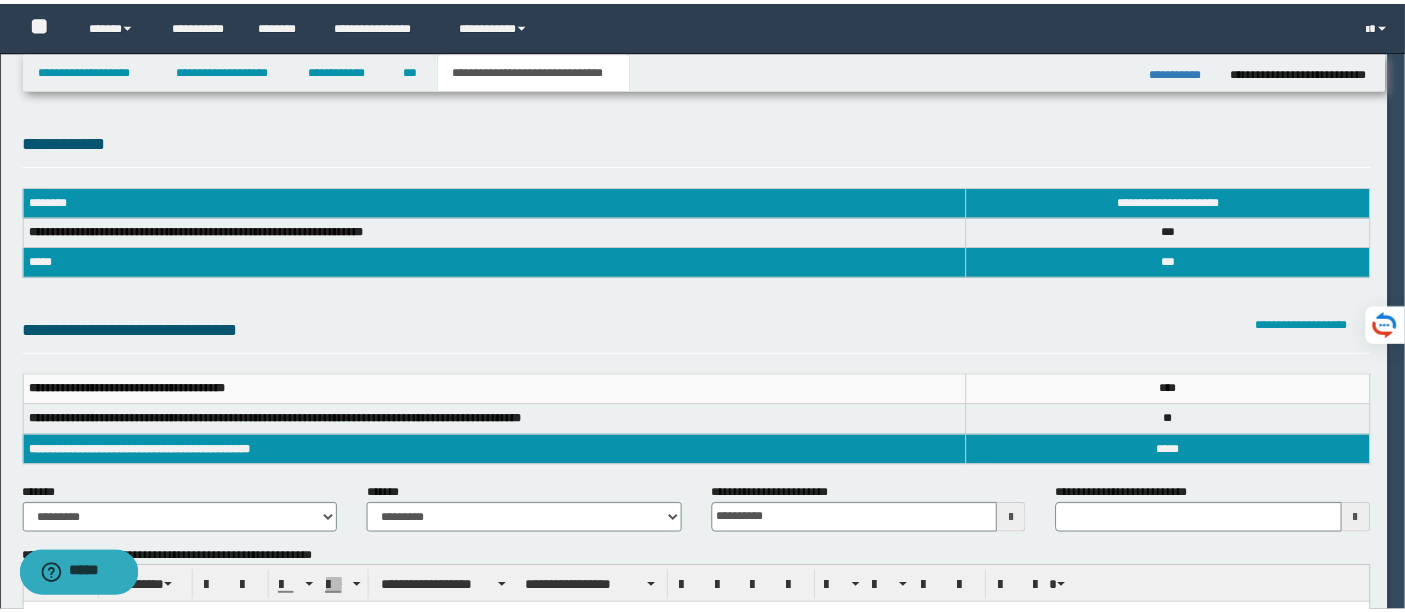scroll, scrollTop: 0, scrollLeft: 0, axis: both 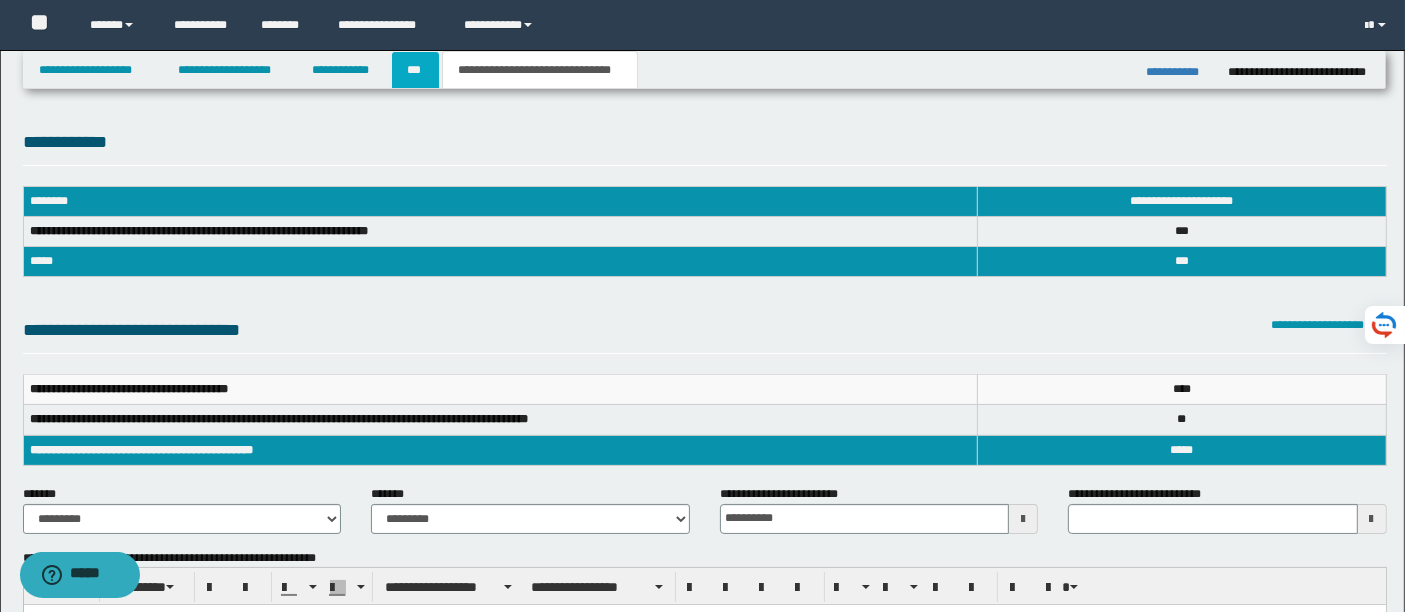 click on "***" at bounding box center [415, 70] 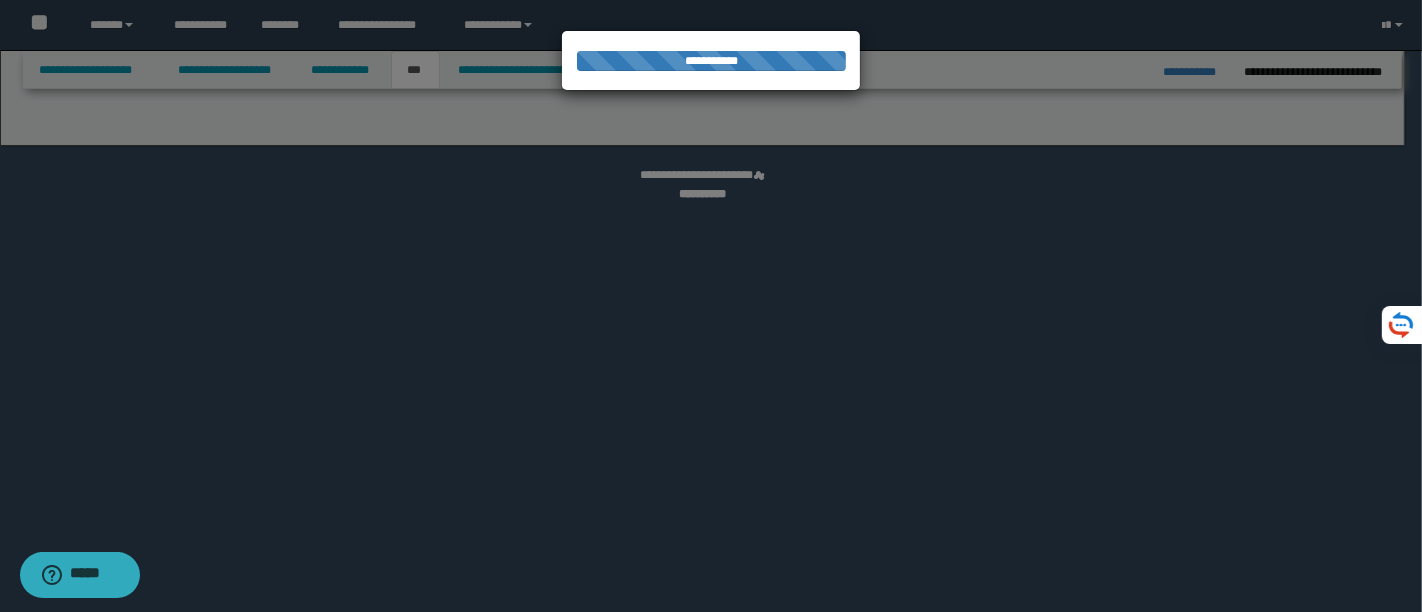 select on "*" 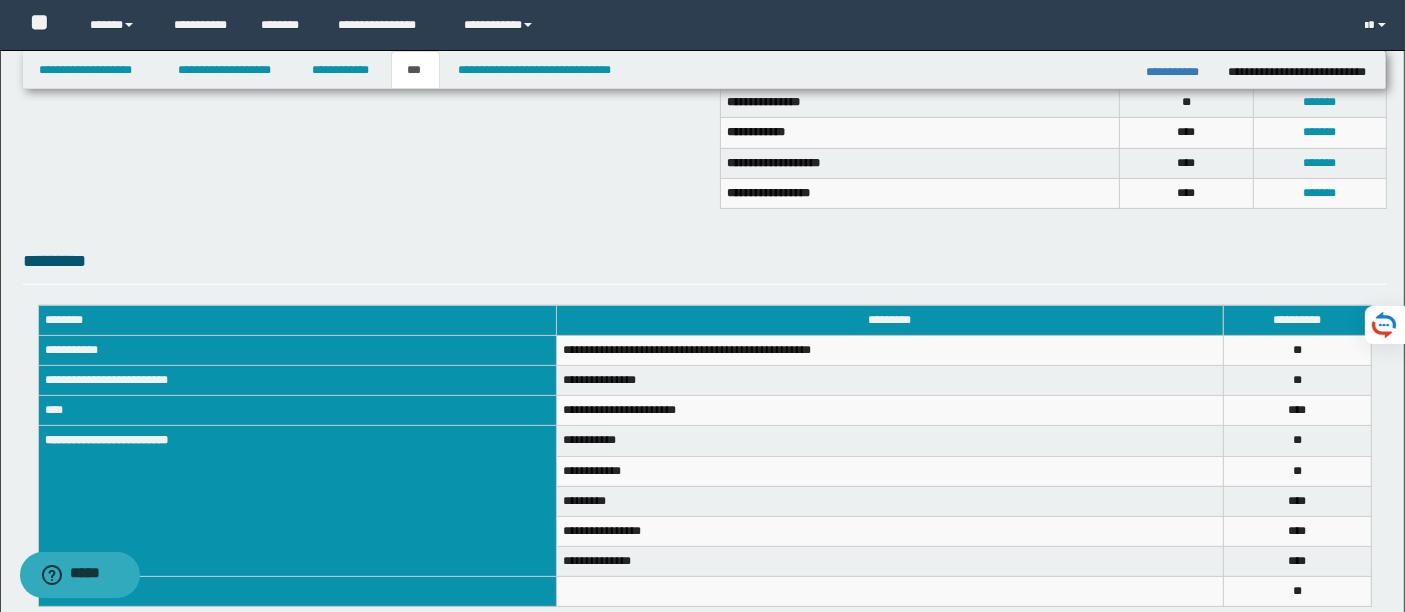 scroll, scrollTop: 565, scrollLeft: 0, axis: vertical 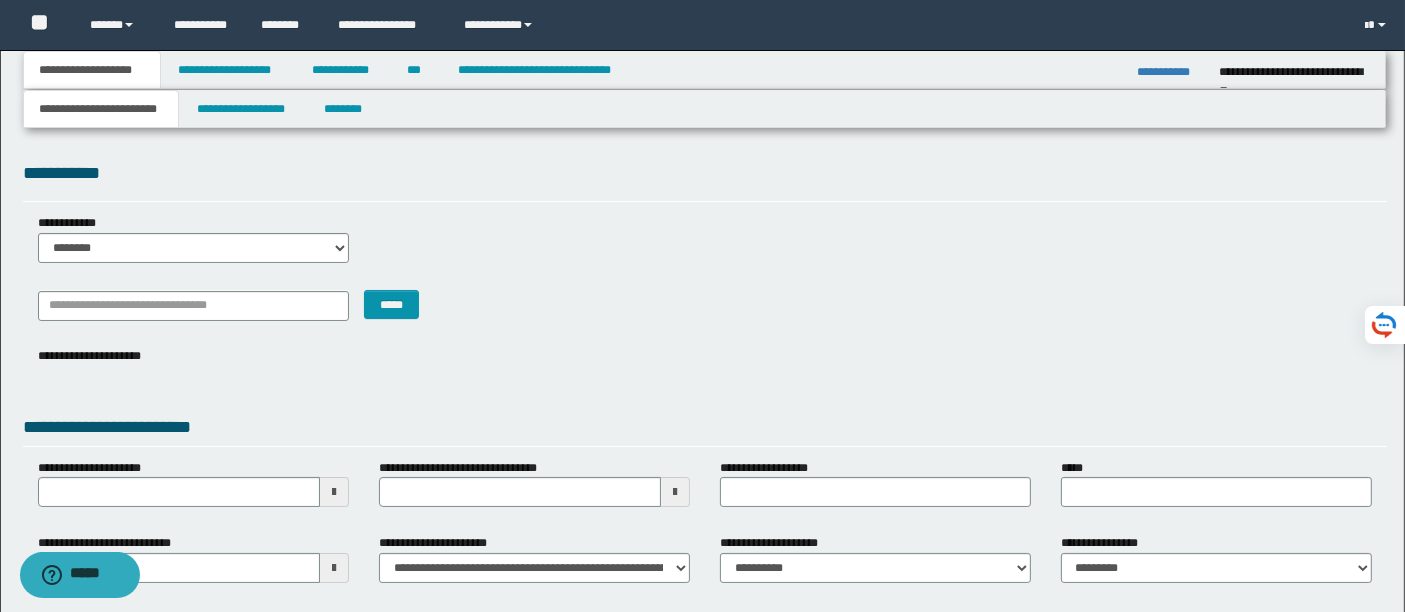 click on "**********" at bounding box center (705, 430) 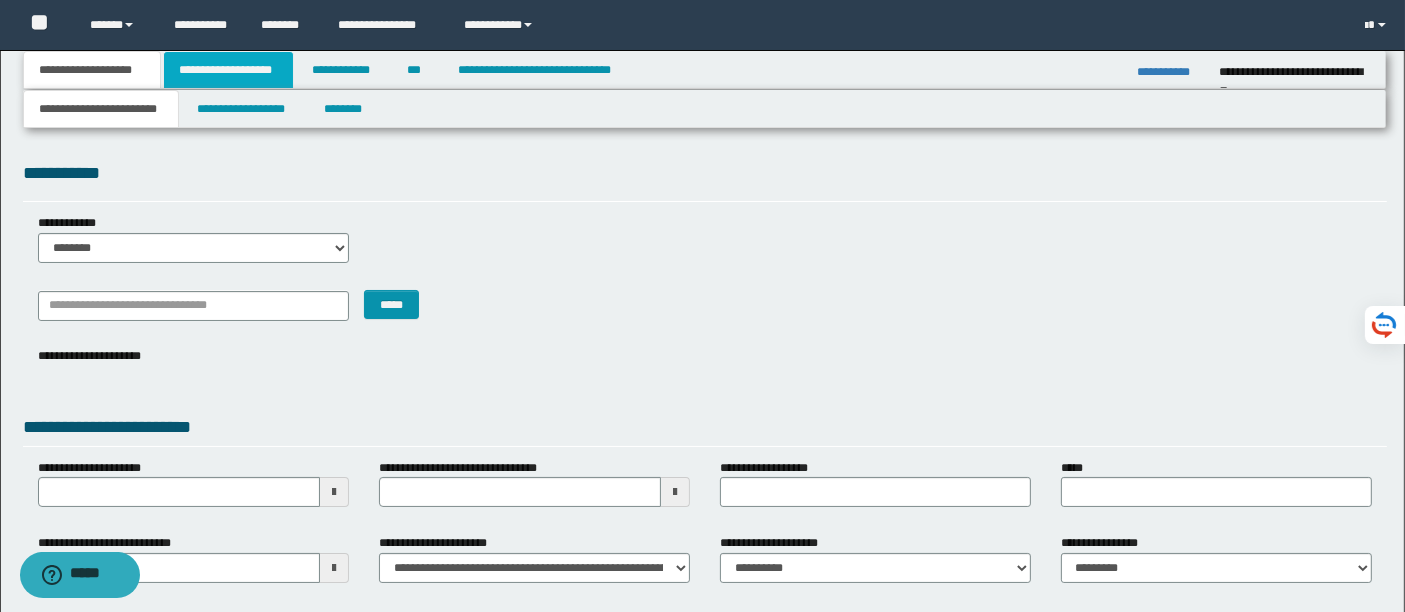 click on "**********" at bounding box center (228, 70) 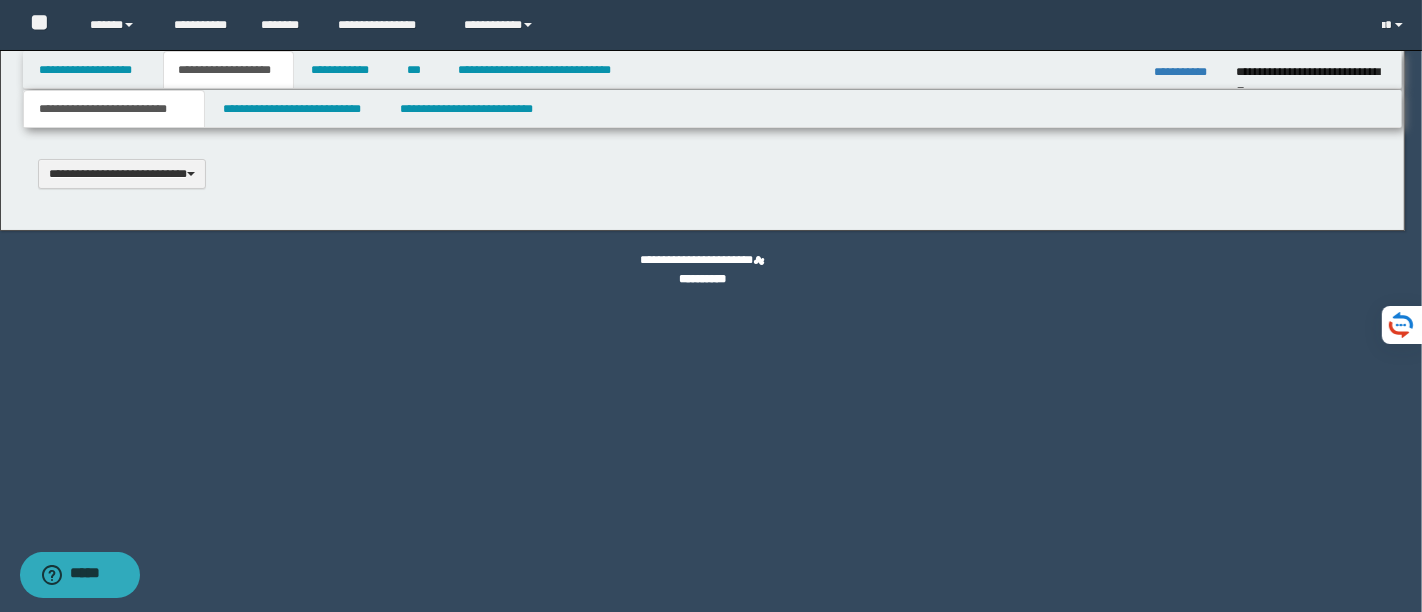 type 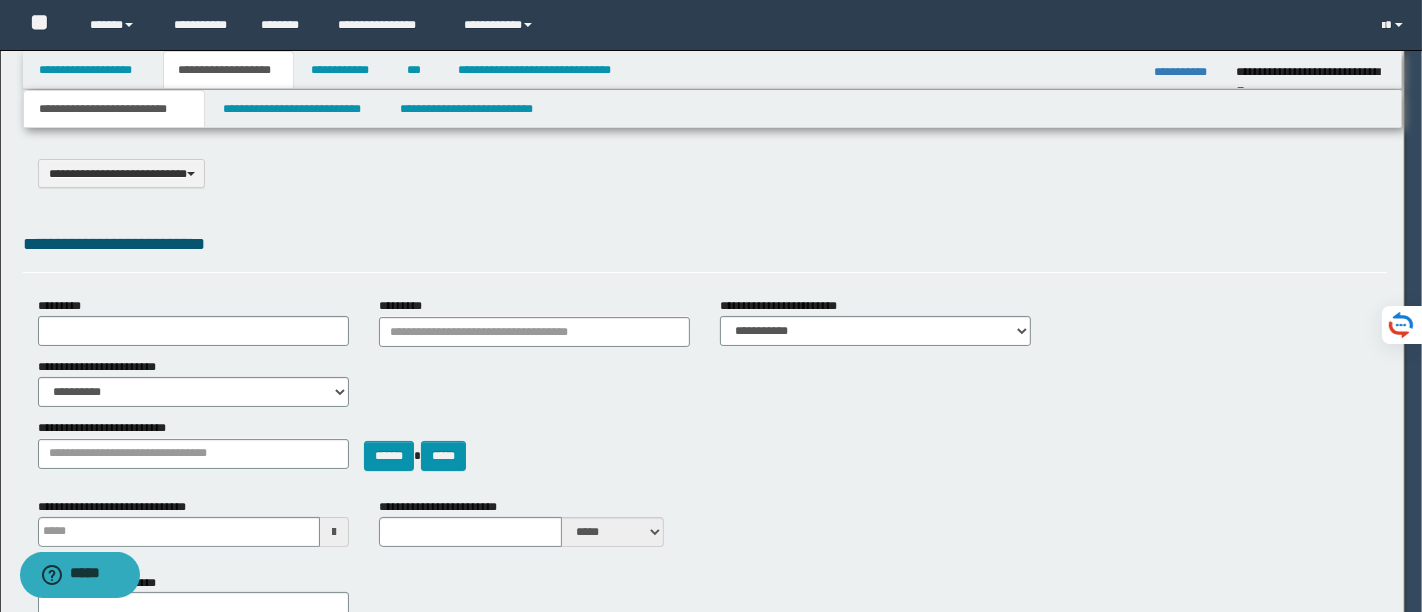 select on "*" 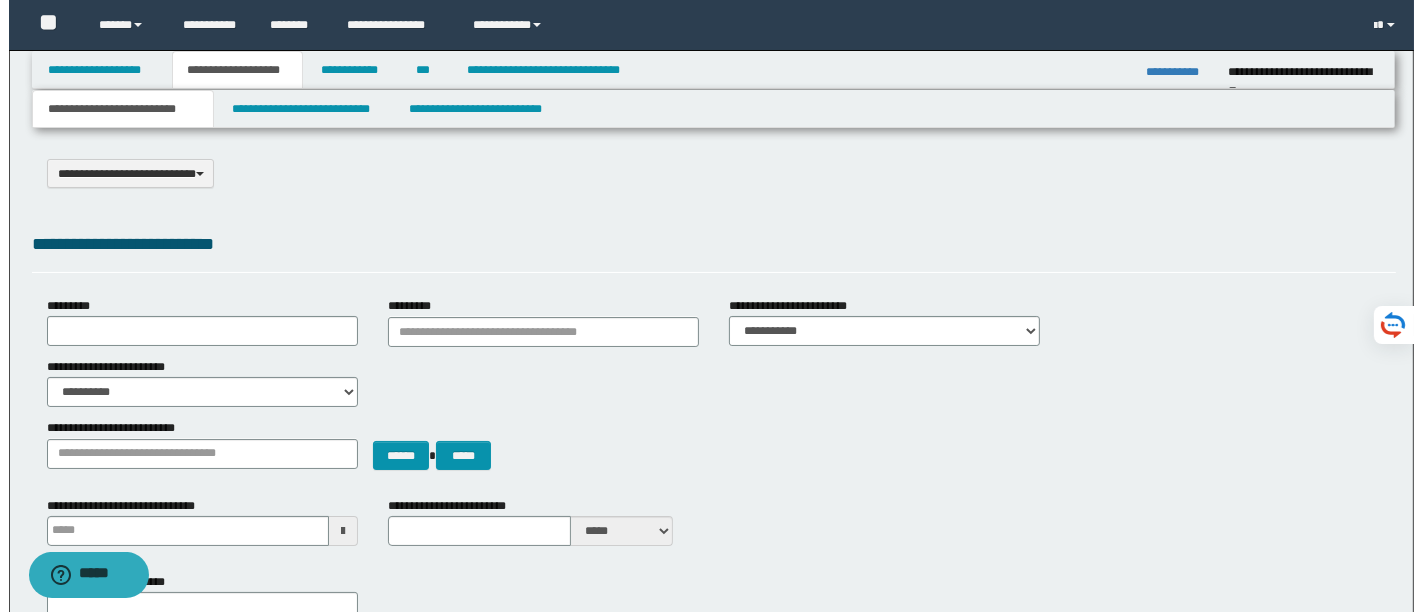 scroll, scrollTop: 0, scrollLeft: 0, axis: both 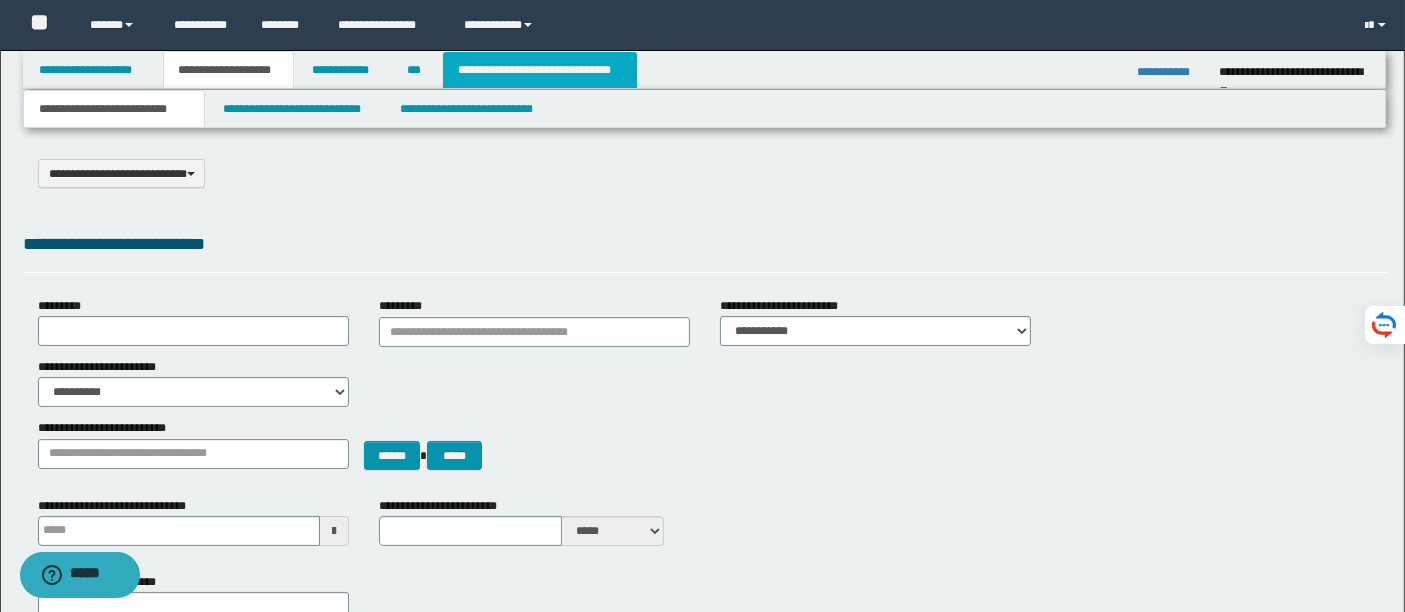 click on "**********" at bounding box center [540, 70] 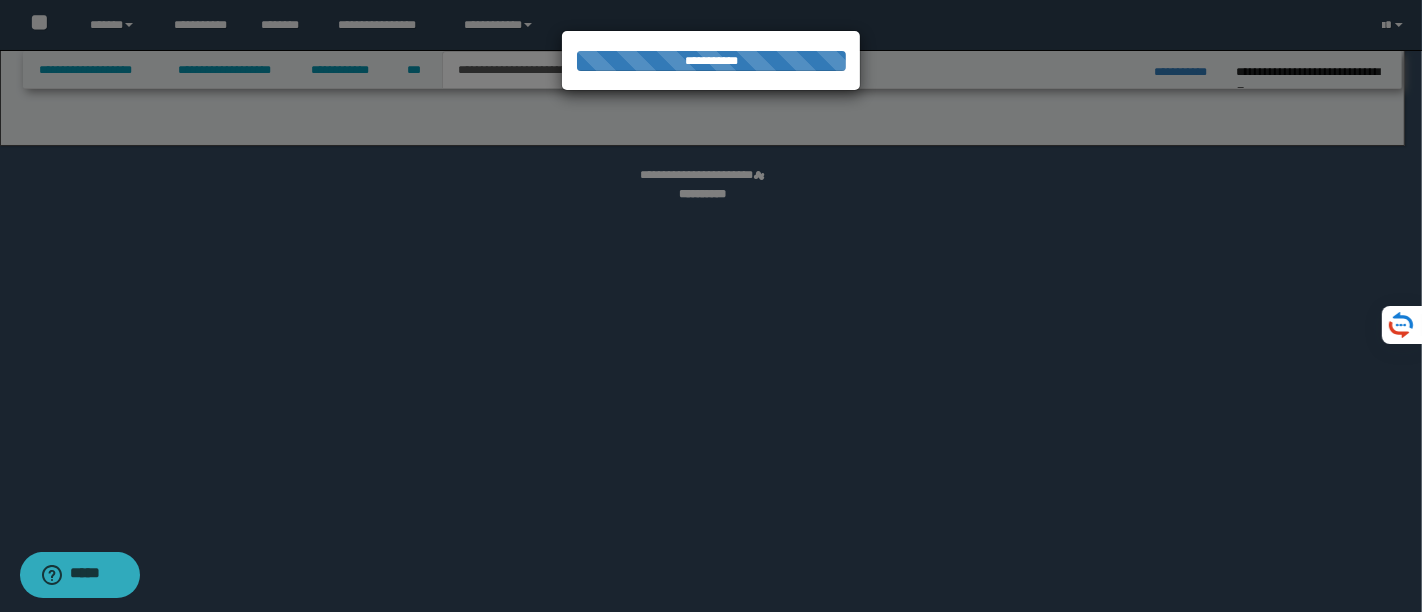 select on "*" 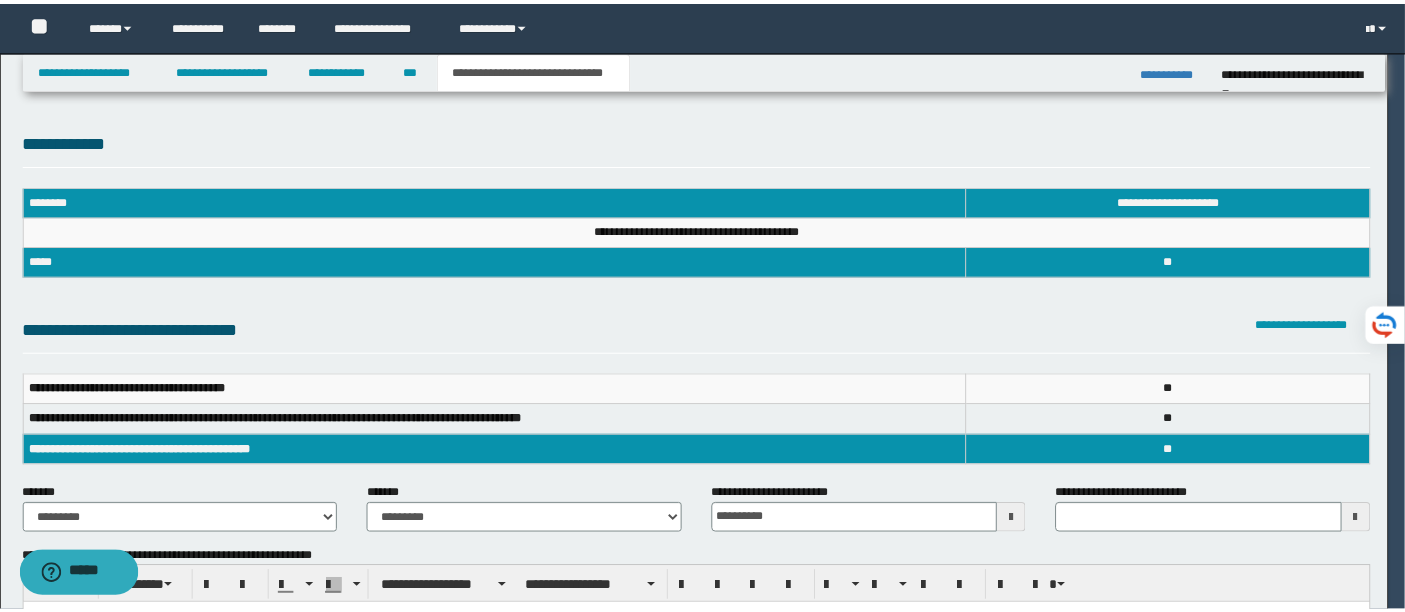 scroll, scrollTop: 0, scrollLeft: 0, axis: both 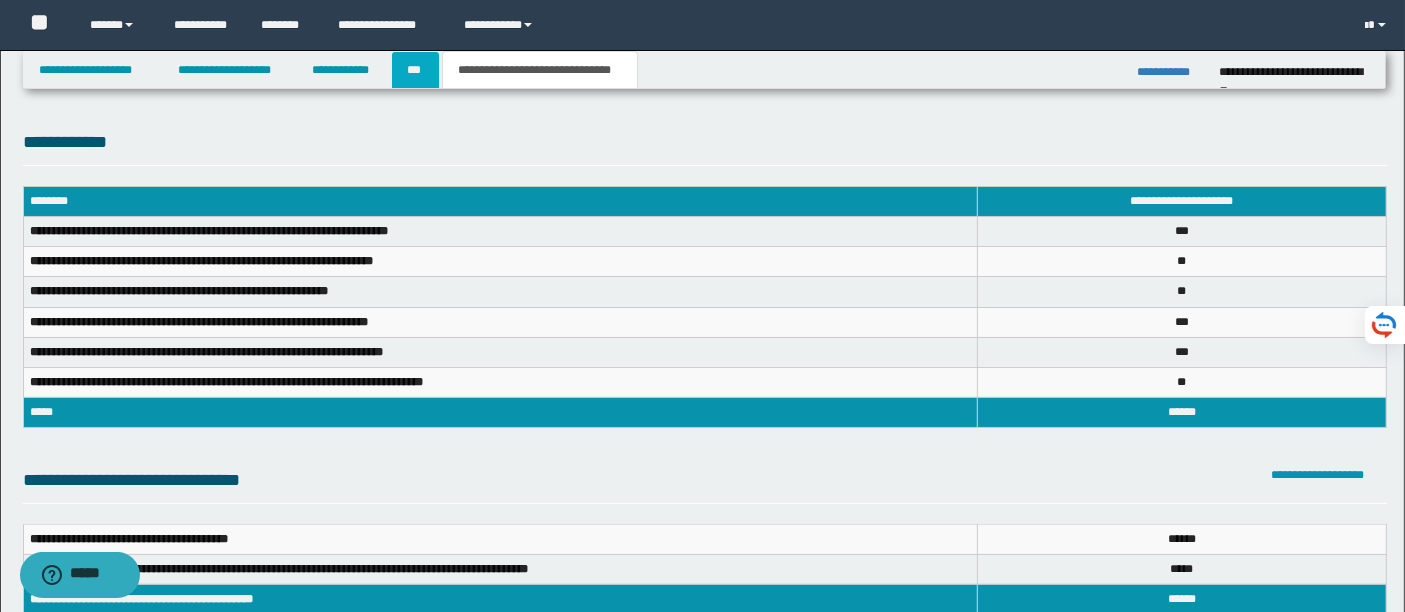 click on "***" at bounding box center (415, 70) 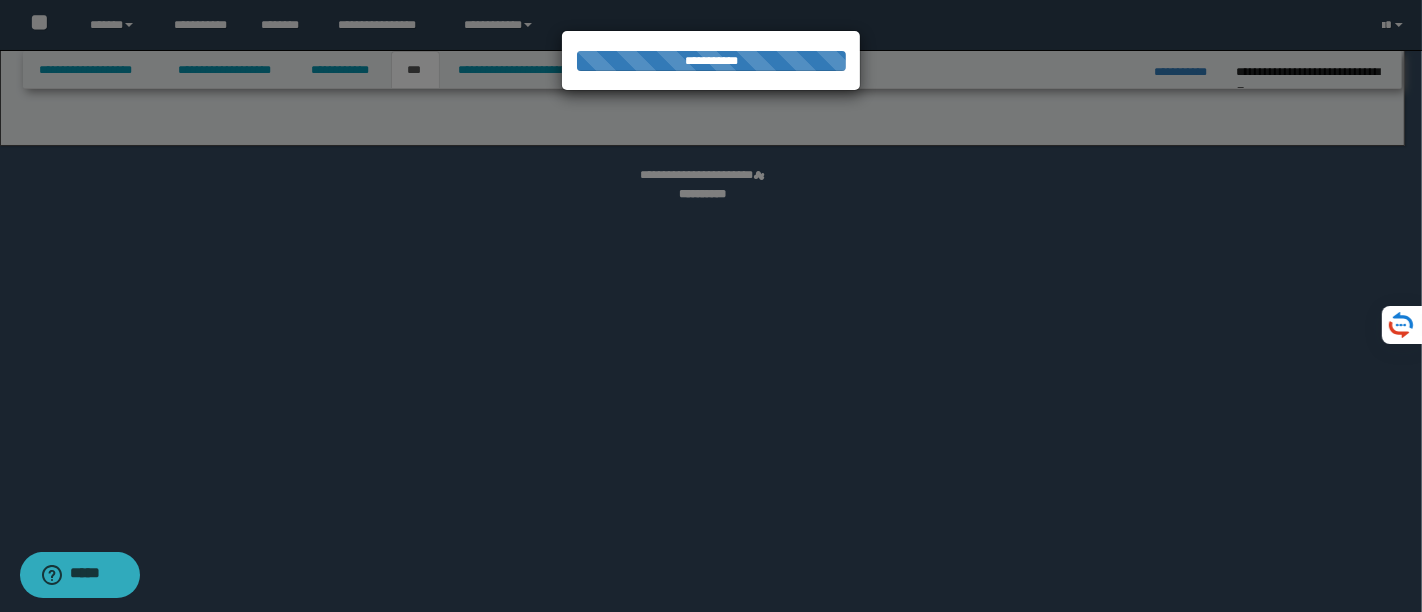 select on "**" 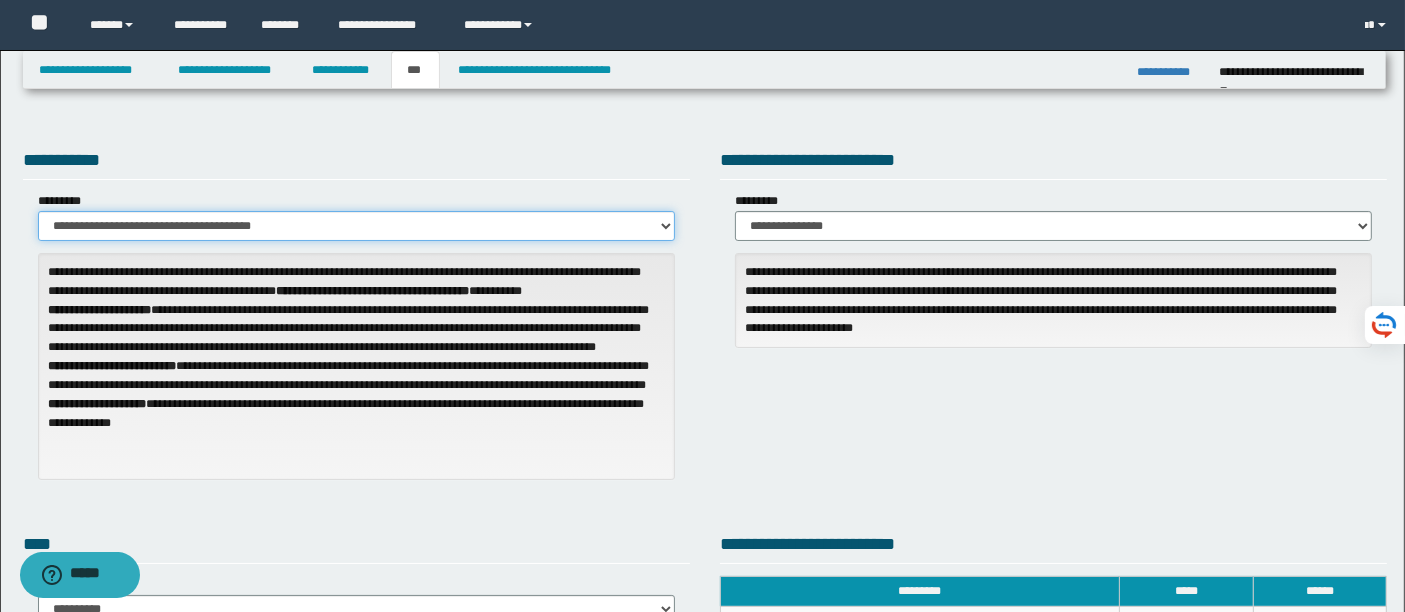 click on "**********" at bounding box center (356, 226) 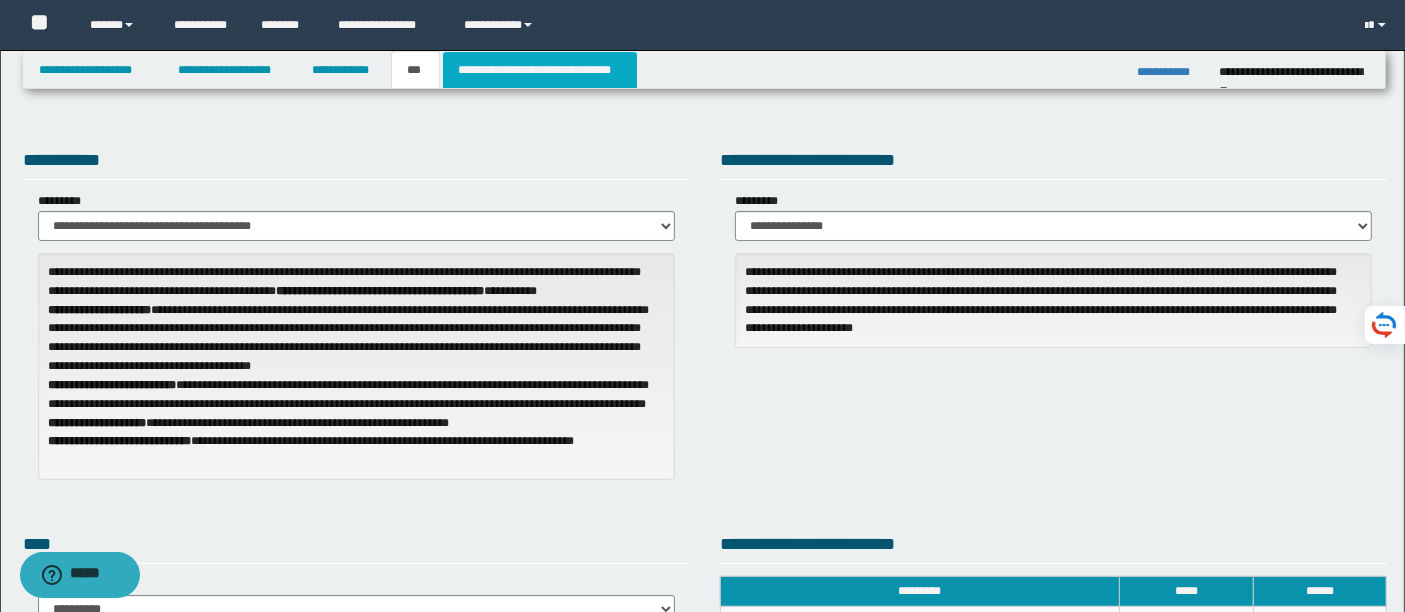 click on "**********" at bounding box center (540, 70) 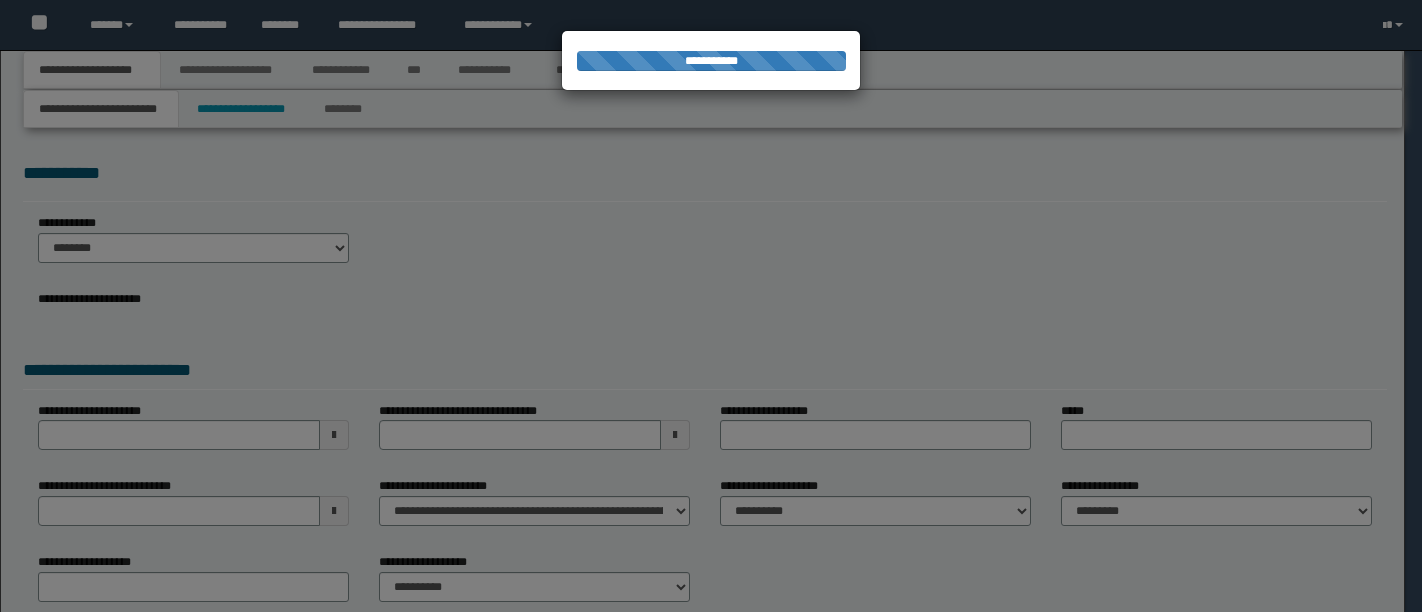 scroll, scrollTop: 0, scrollLeft: 0, axis: both 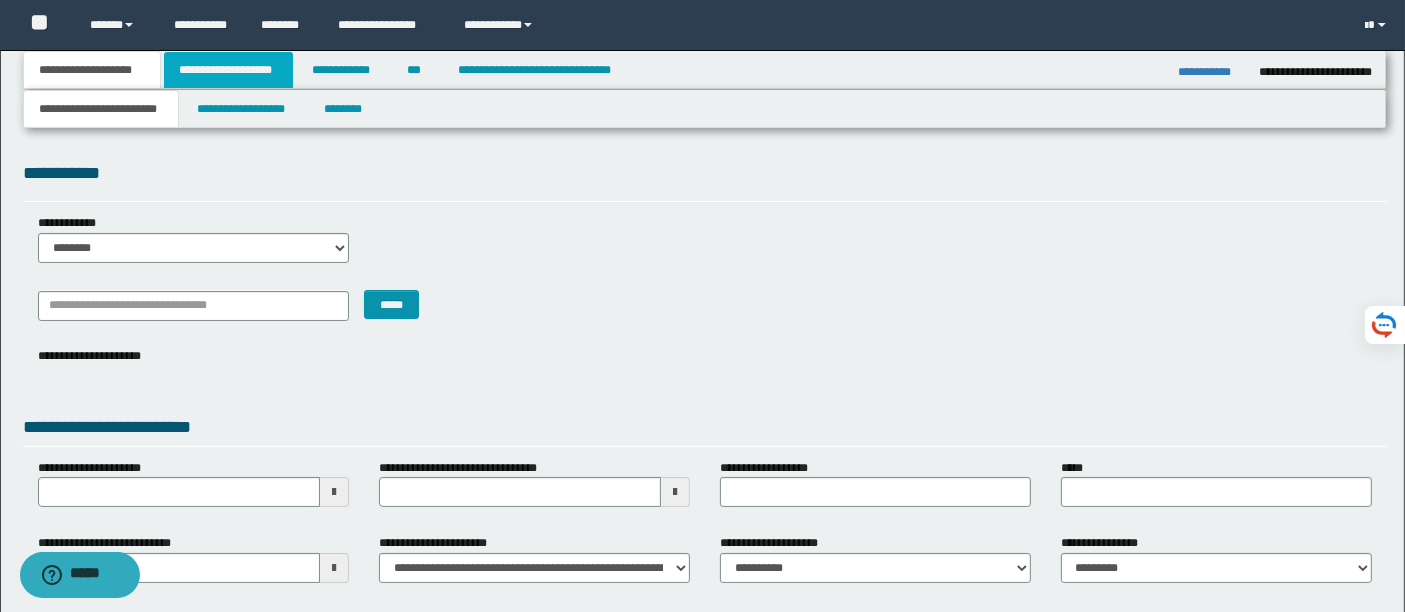 click on "**********" at bounding box center [228, 70] 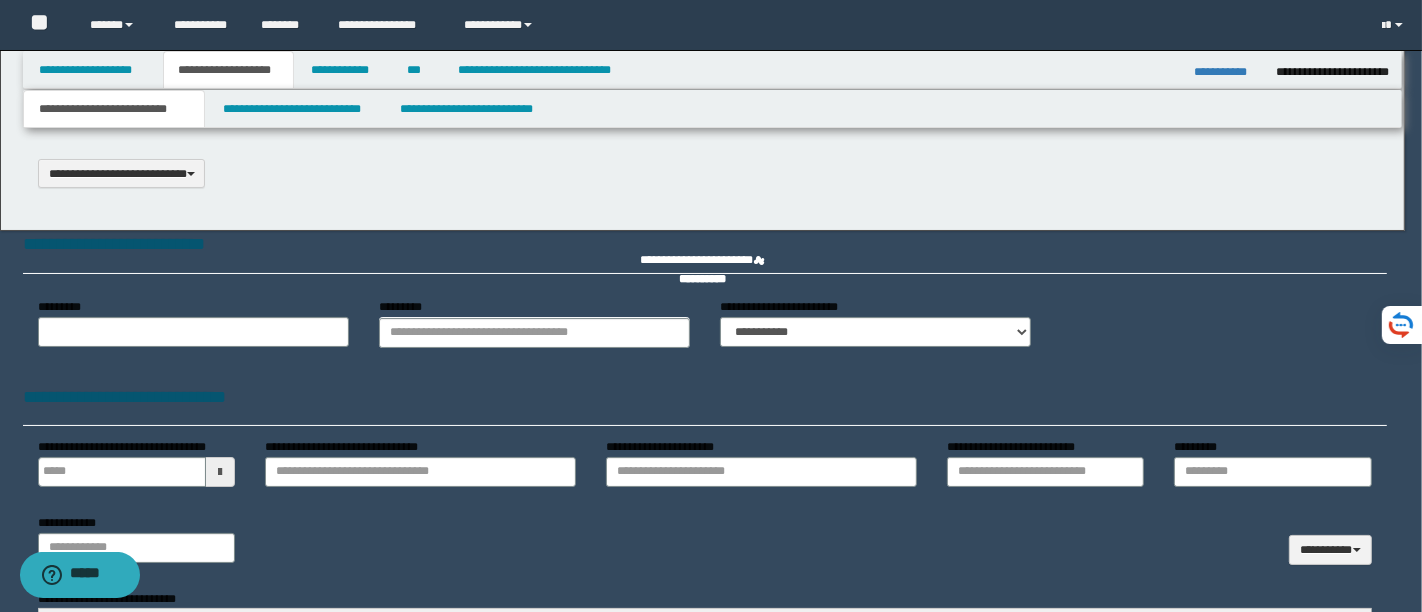 type 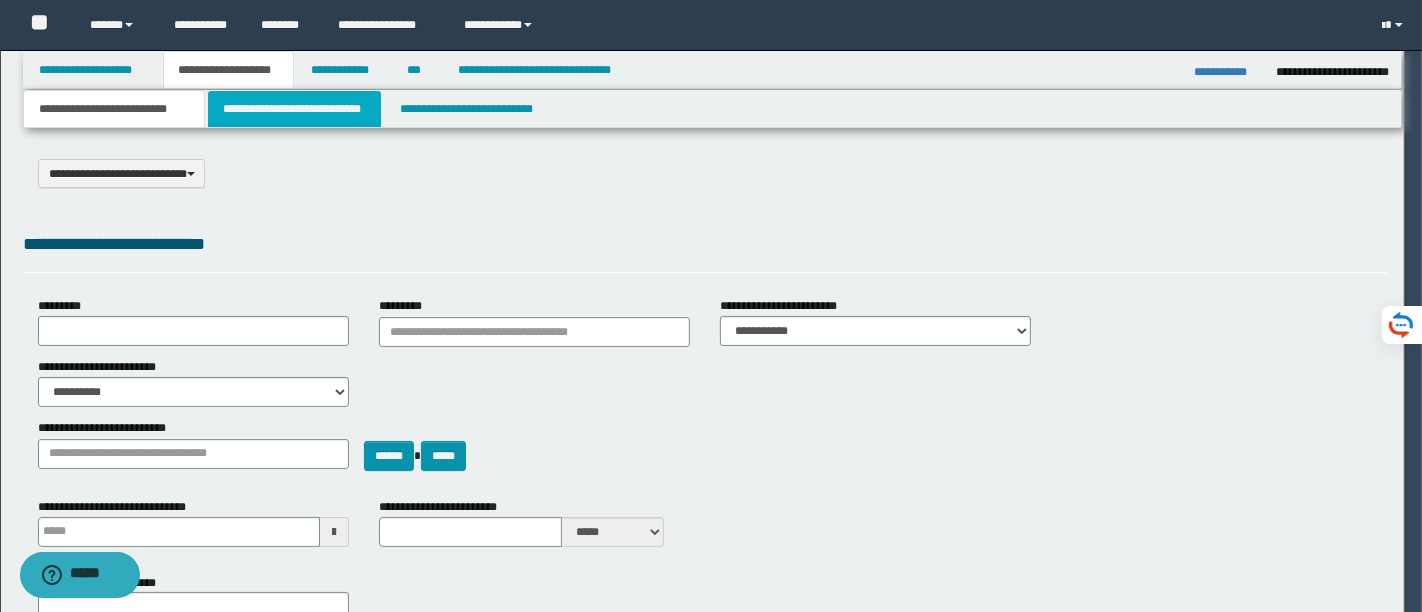 select on "*" 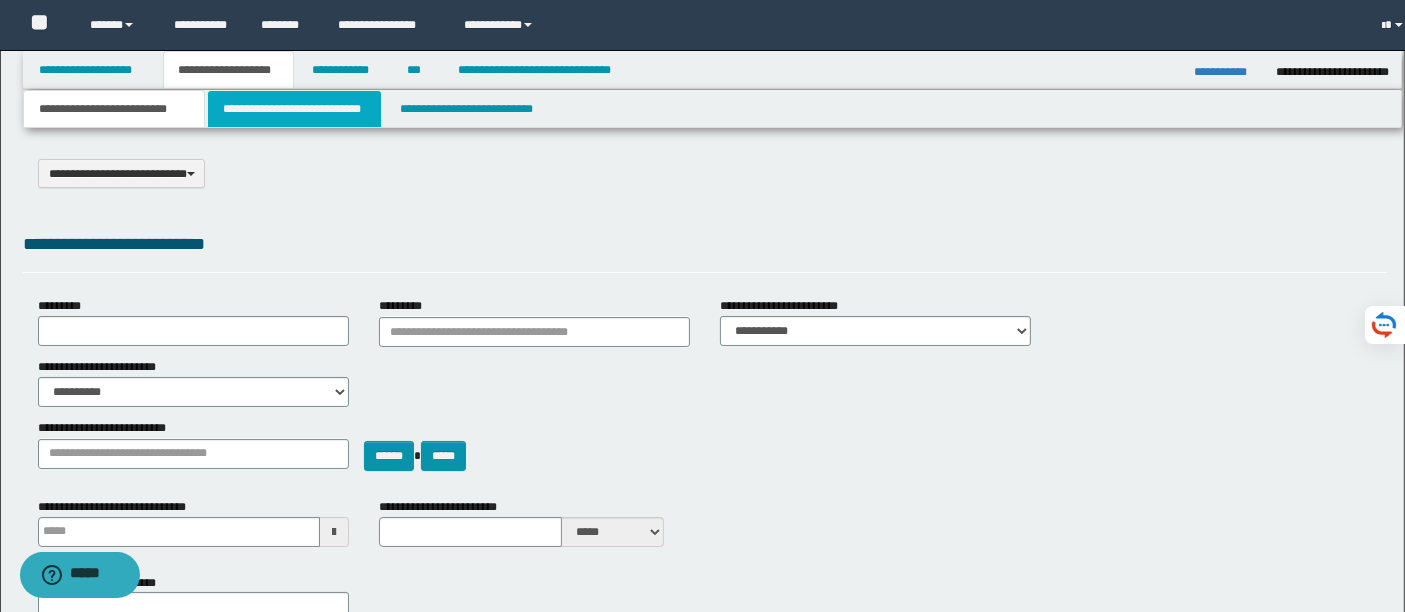 scroll, scrollTop: 0, scrollLeft: 0, axis: both 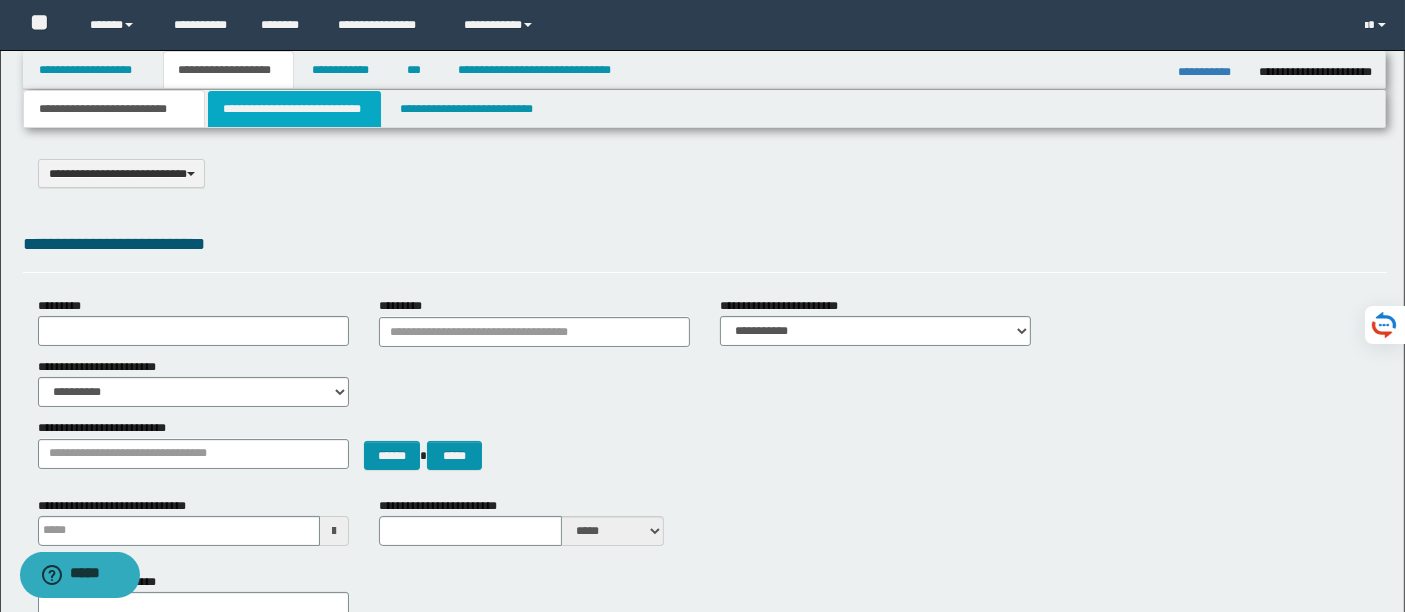 click on "**********" at bounding box center (294, 109) 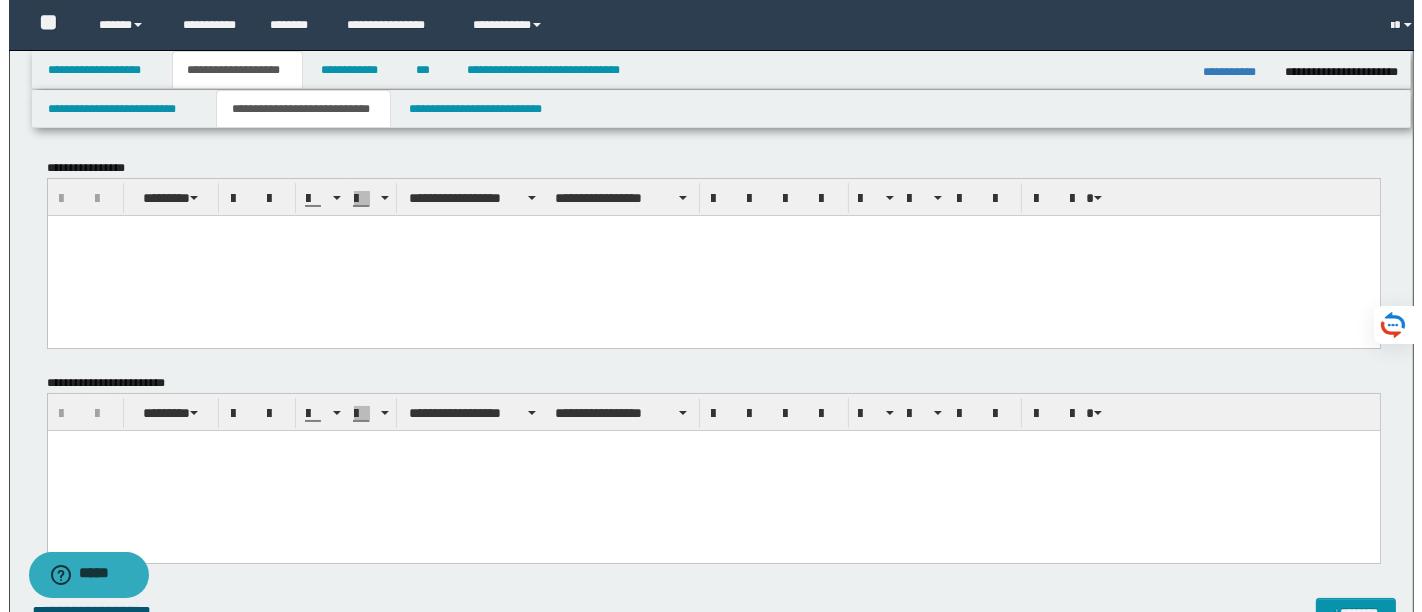 scroll, scrollTop: 0, scrollLeft: 0, axis: both 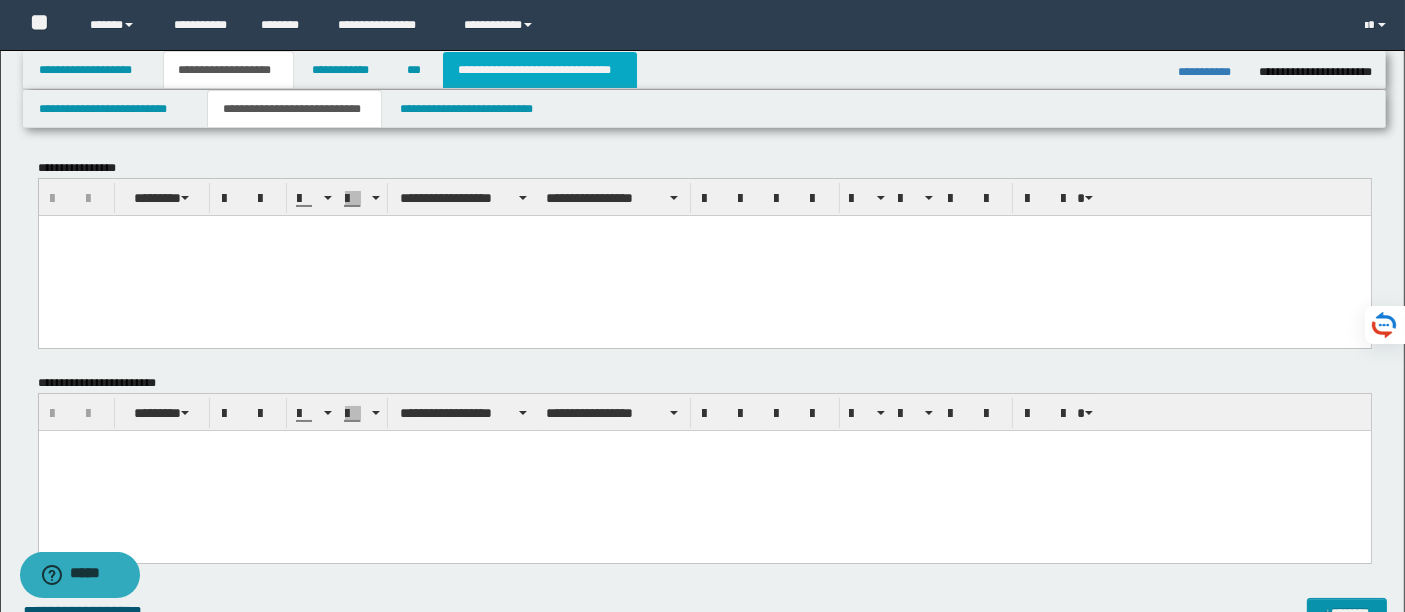click on "**********" at bounding box center [540, 70] 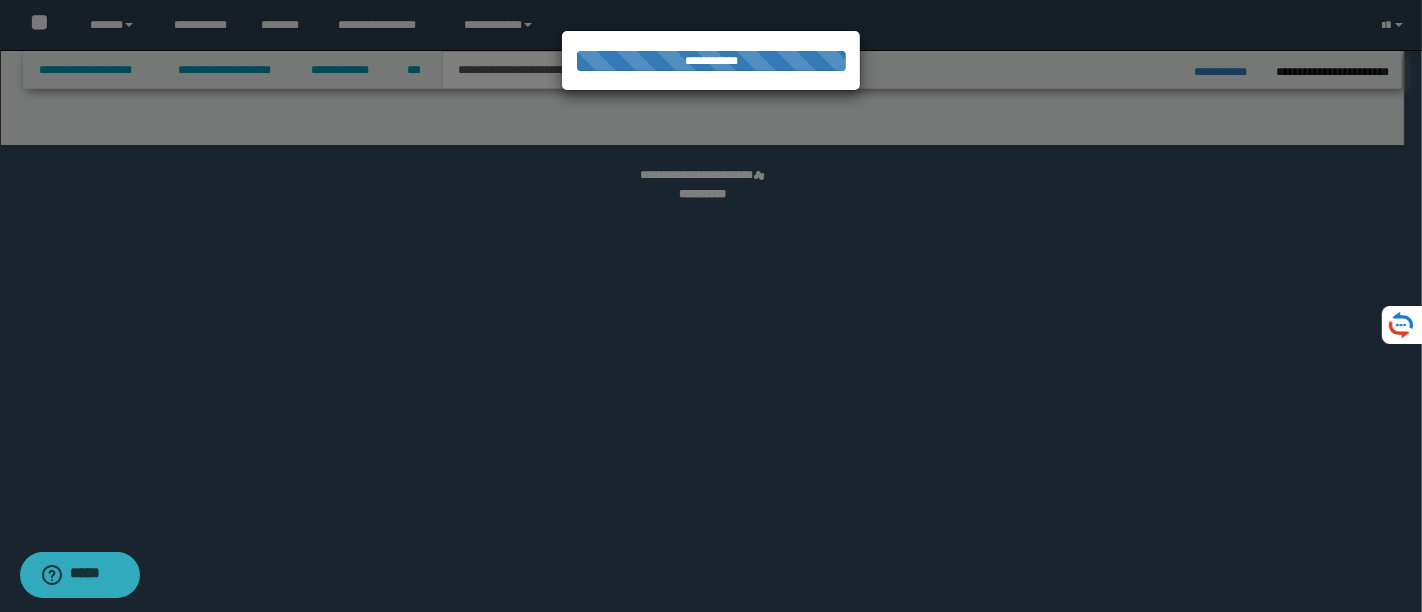 select on "*" 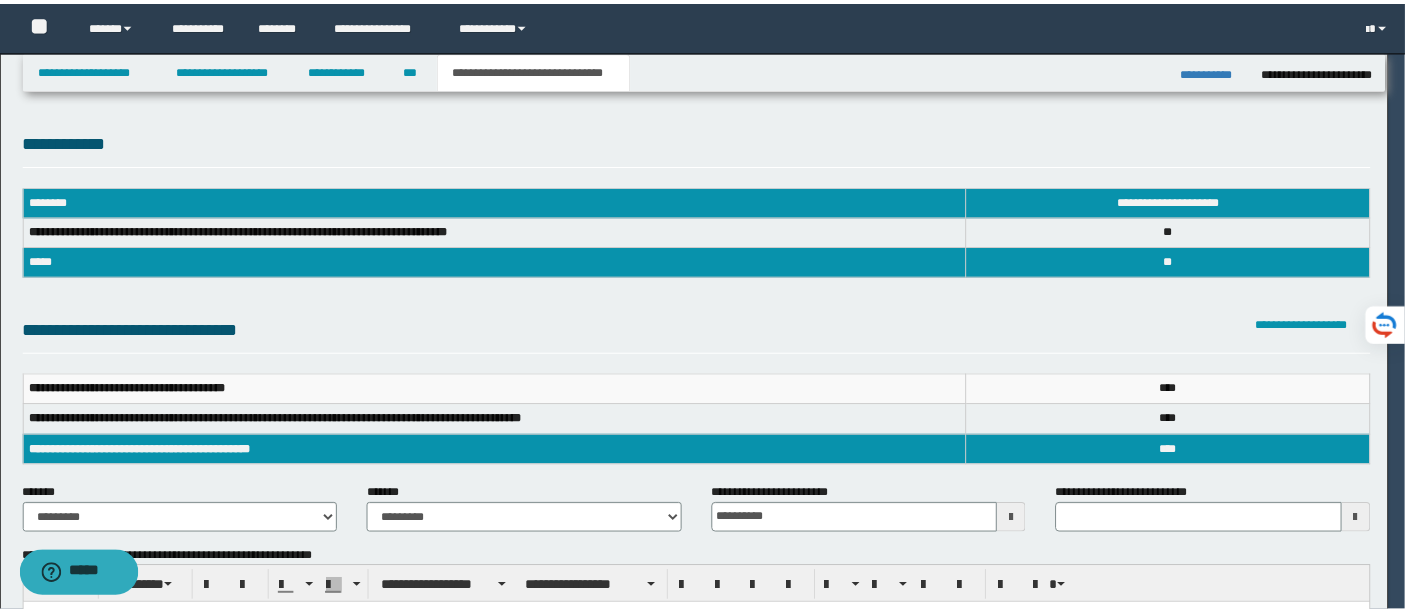 scroll, scrollTop: 0, scrollLeft: 0, axis: both 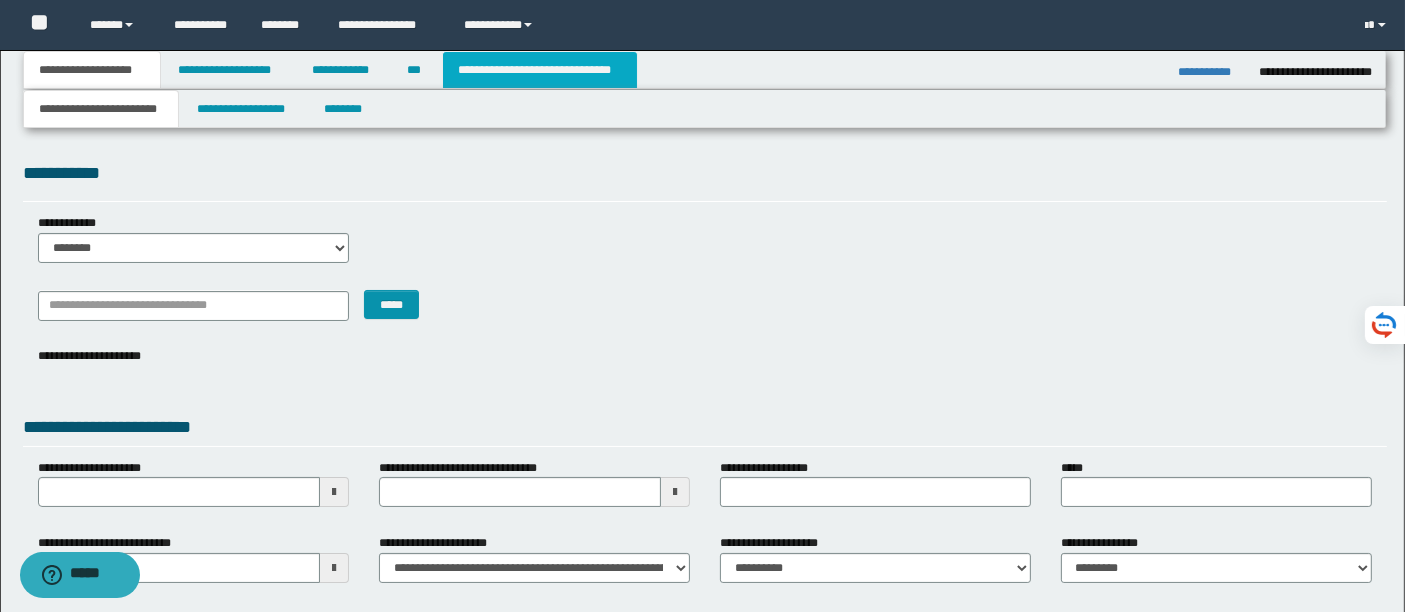click on "**********" at bounding box center [540, 70] 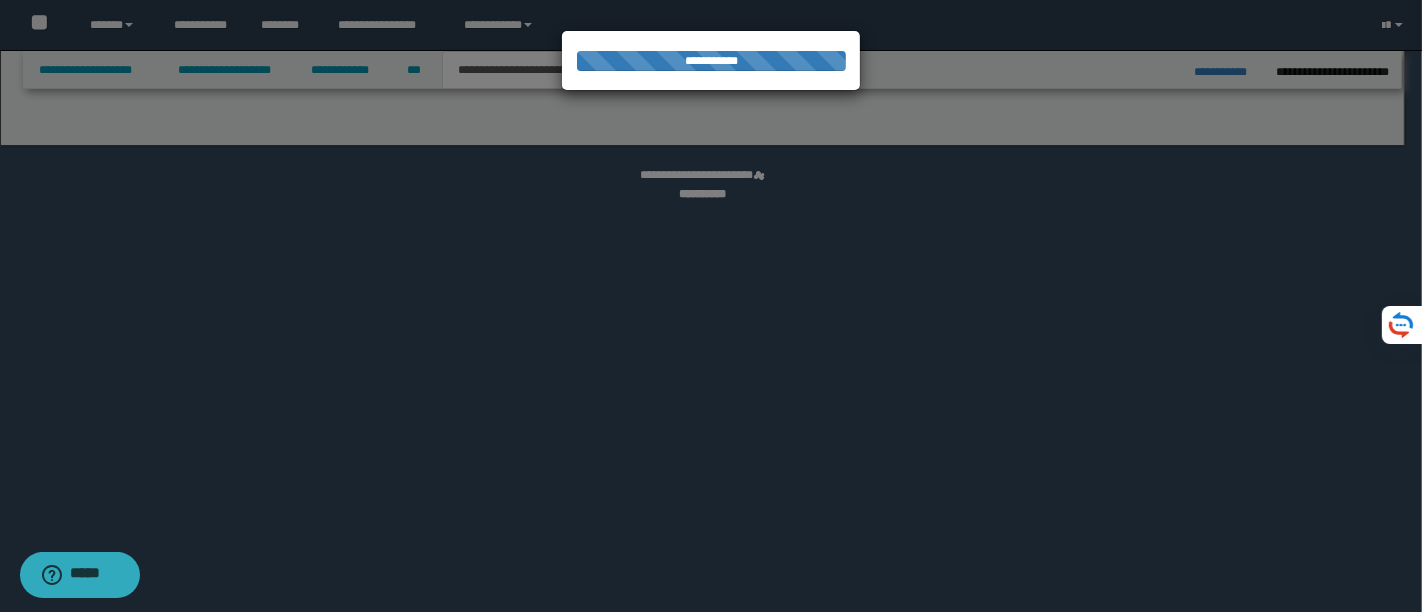 select on "*" 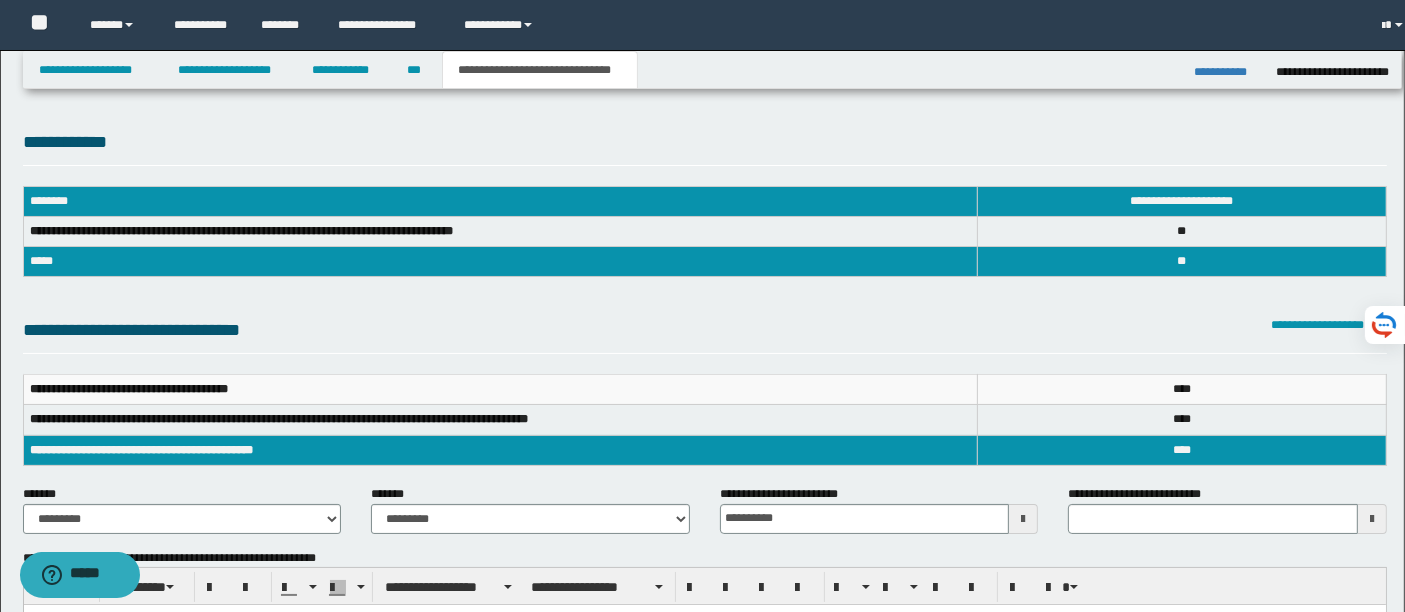 scroll, scrollTop: 0, scrollLeft: 0, axis: both 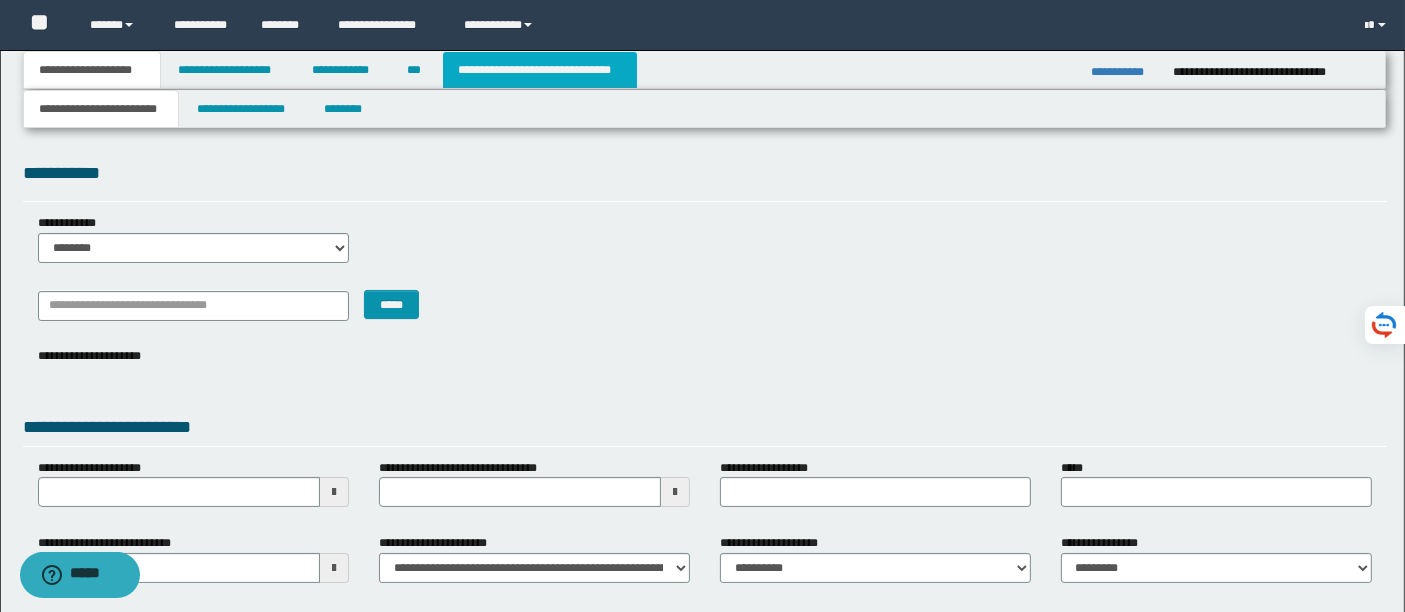 click on "**********" at bounding box center (540, 70) 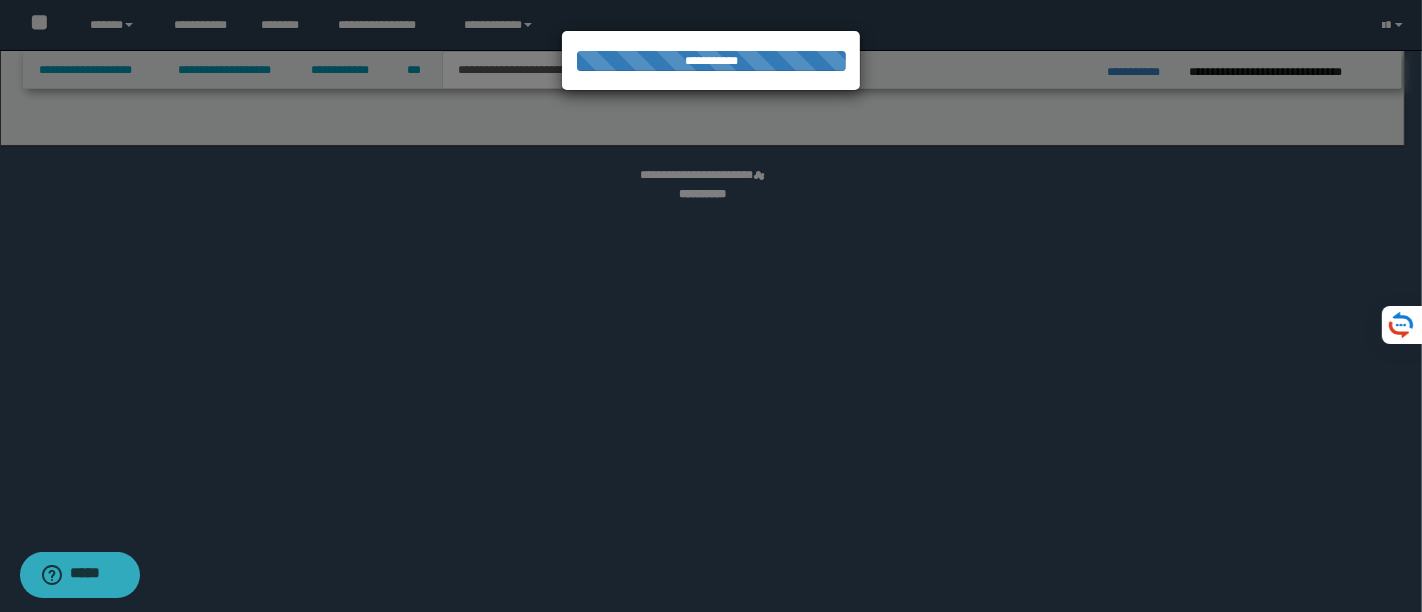 select on "*" 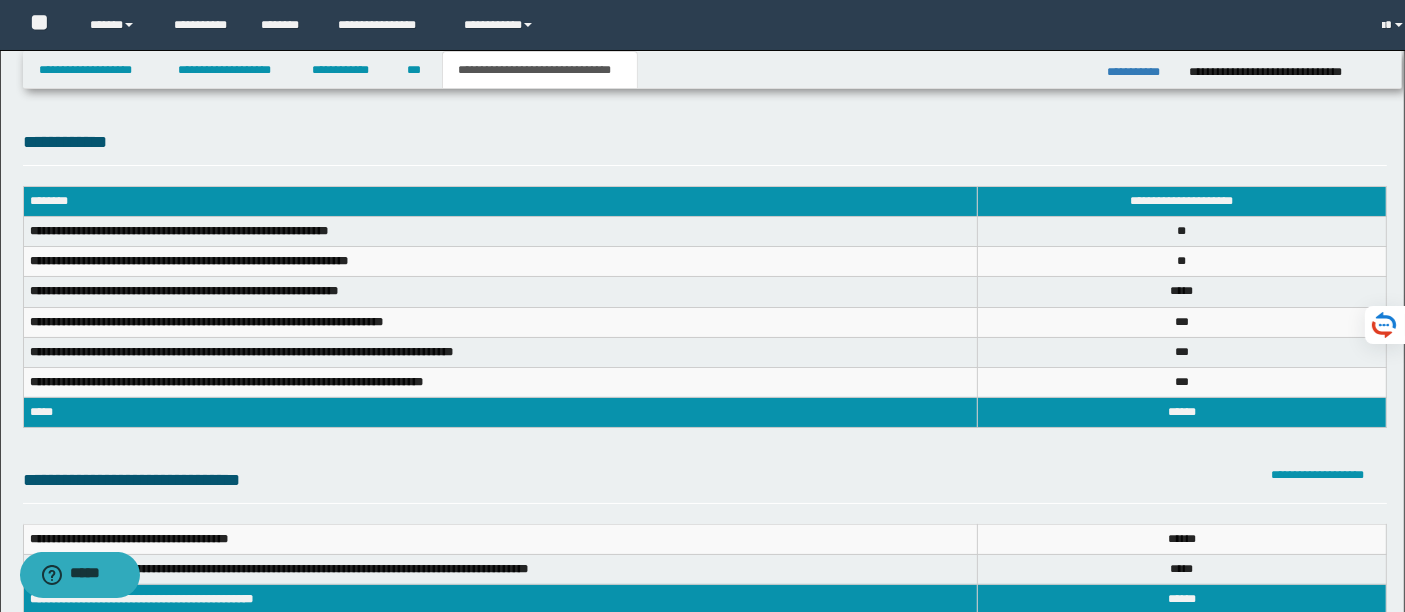 scroll, scrollTop: 0, scrollLeft: 0, axis: both 